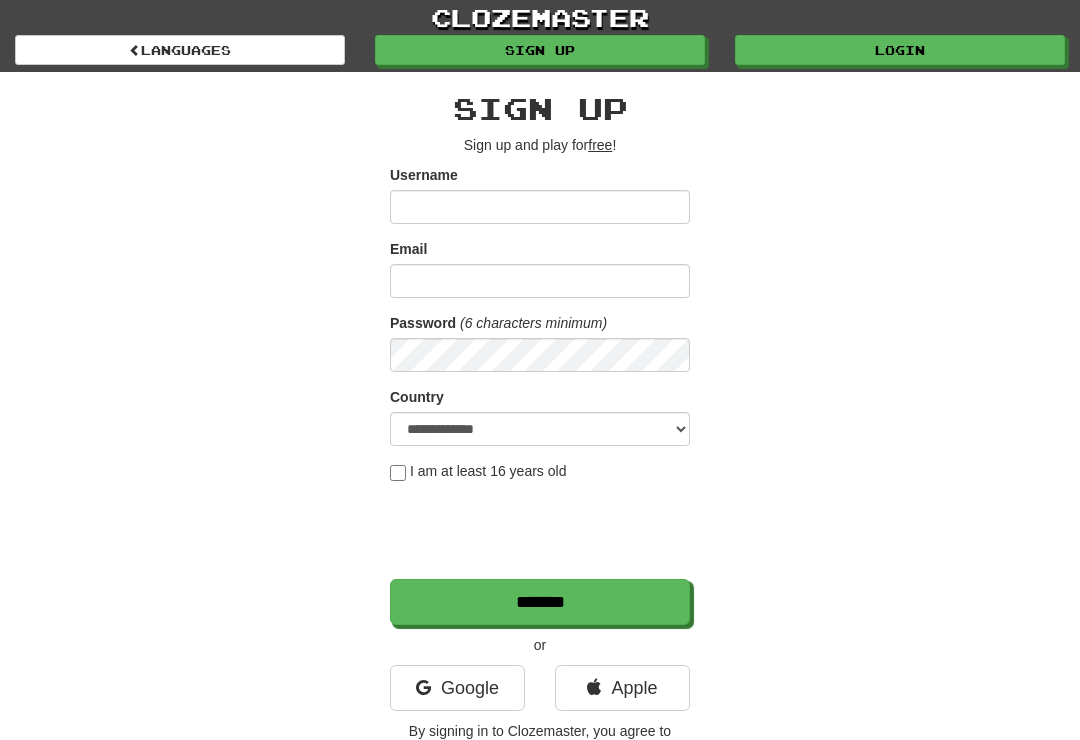 scroll, scrollTop: 0, scrollLeft: 0, axis: both 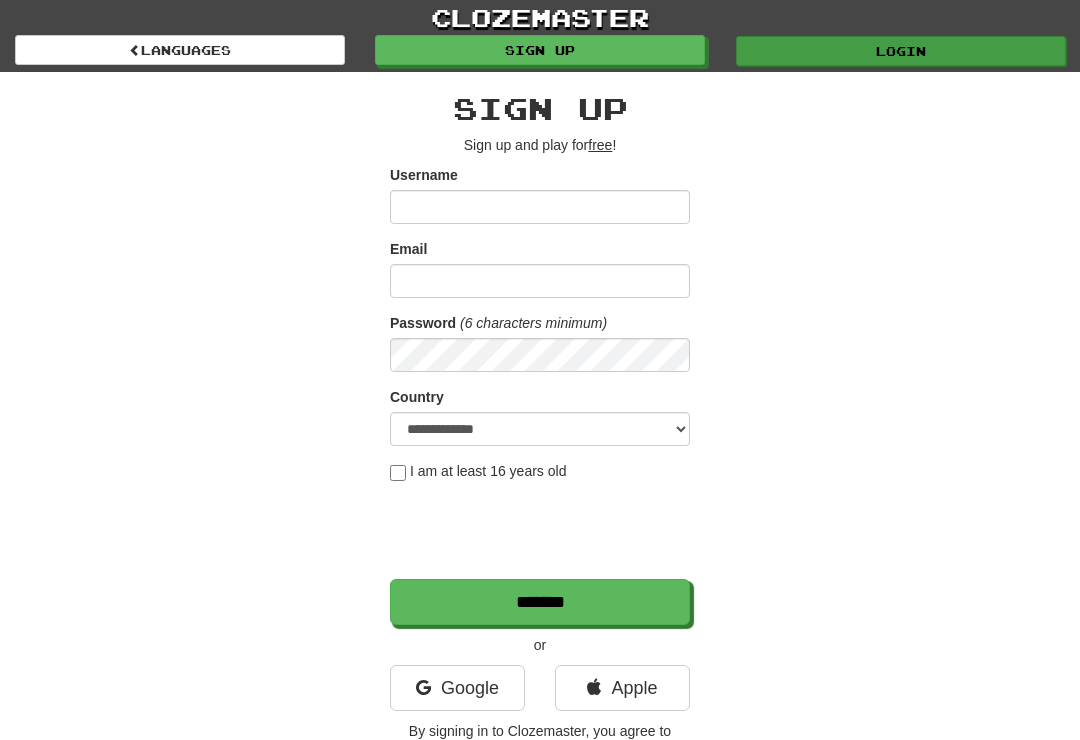 click on "Login" at bounding box center (901, 51) 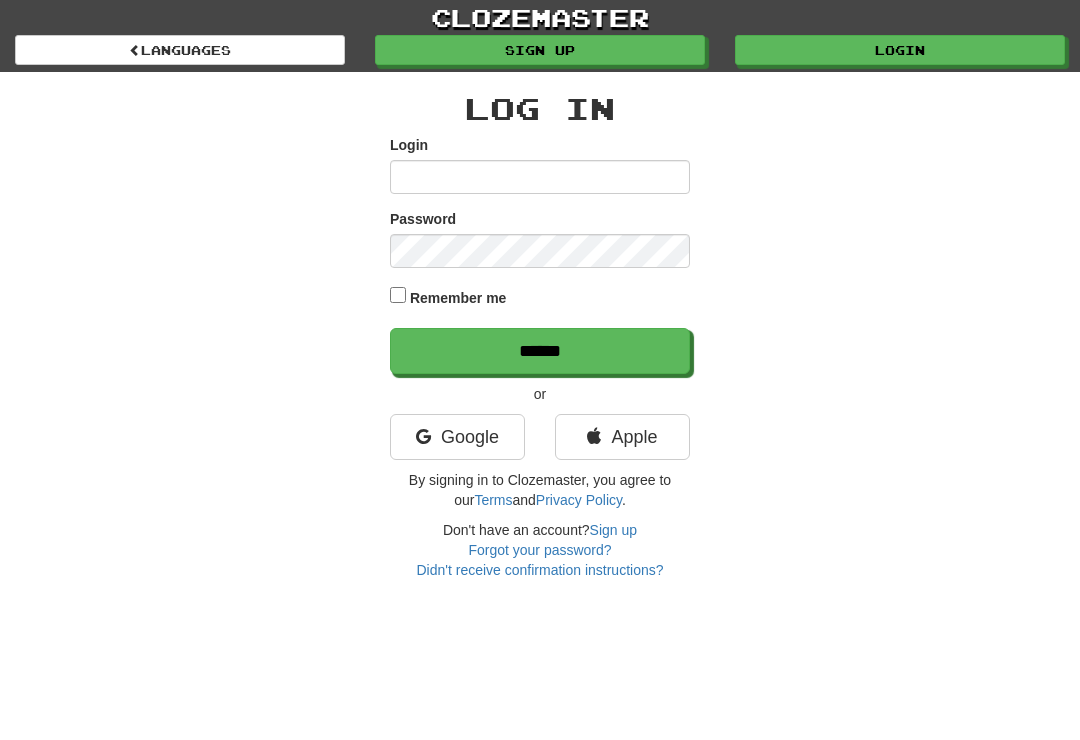 scroll, scrollTop: 0, scrollLeft: 0, axis: both 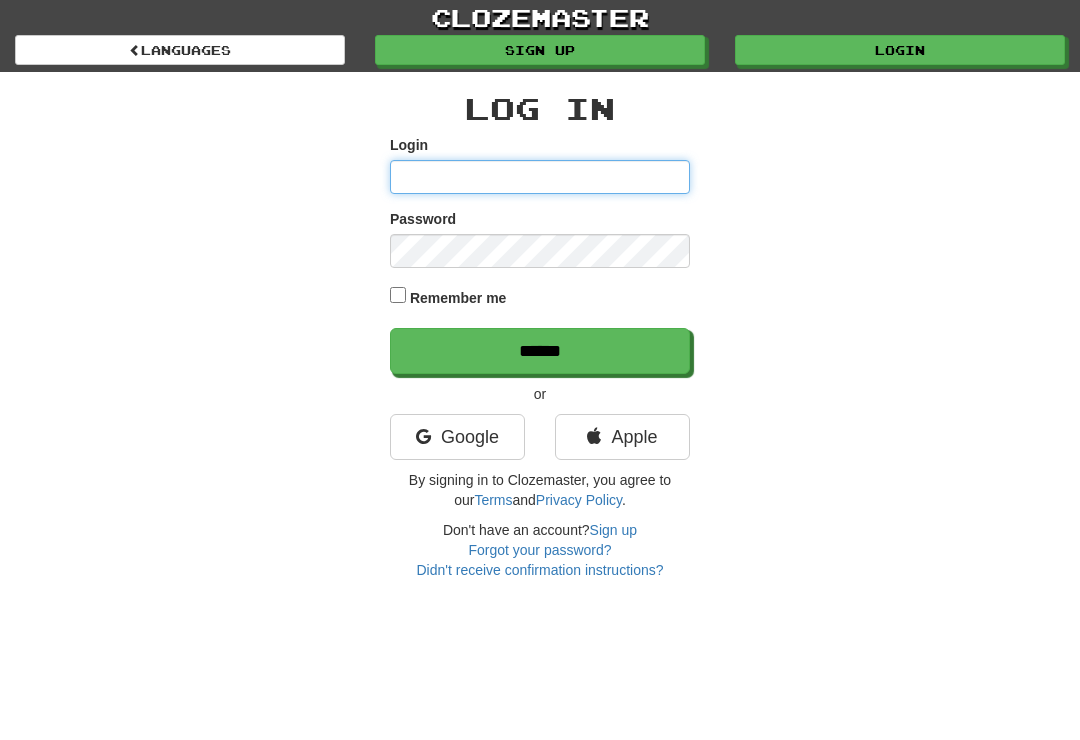 type on "*********" 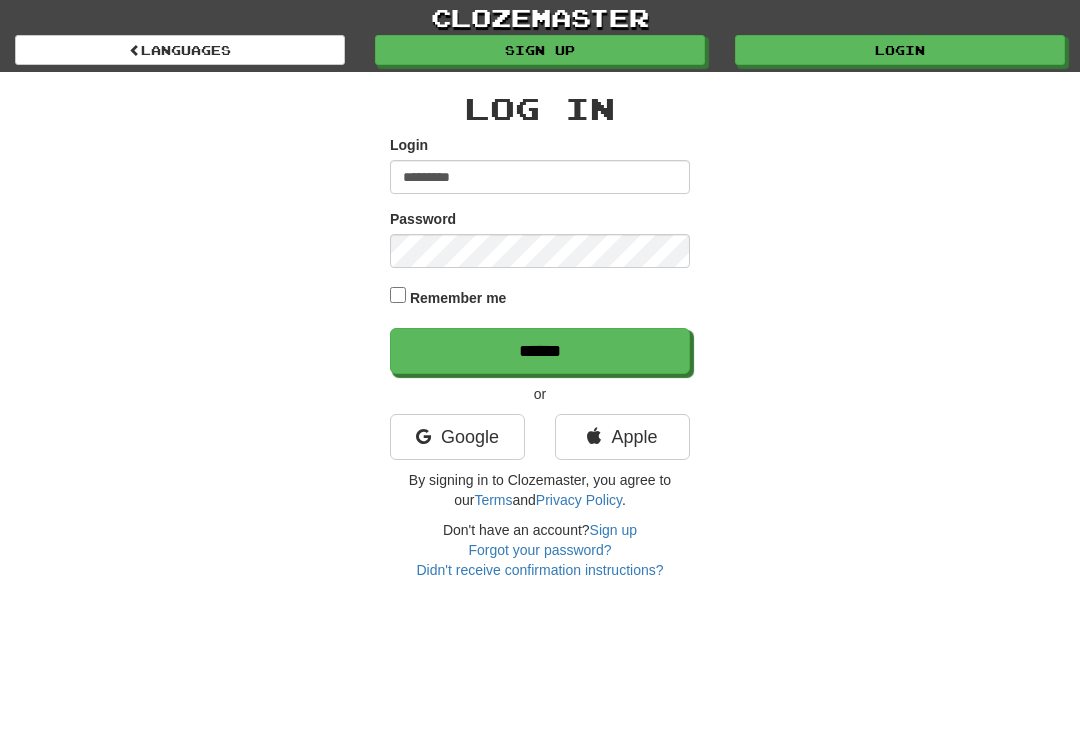 click on "******" at bounding box center [540, 351] 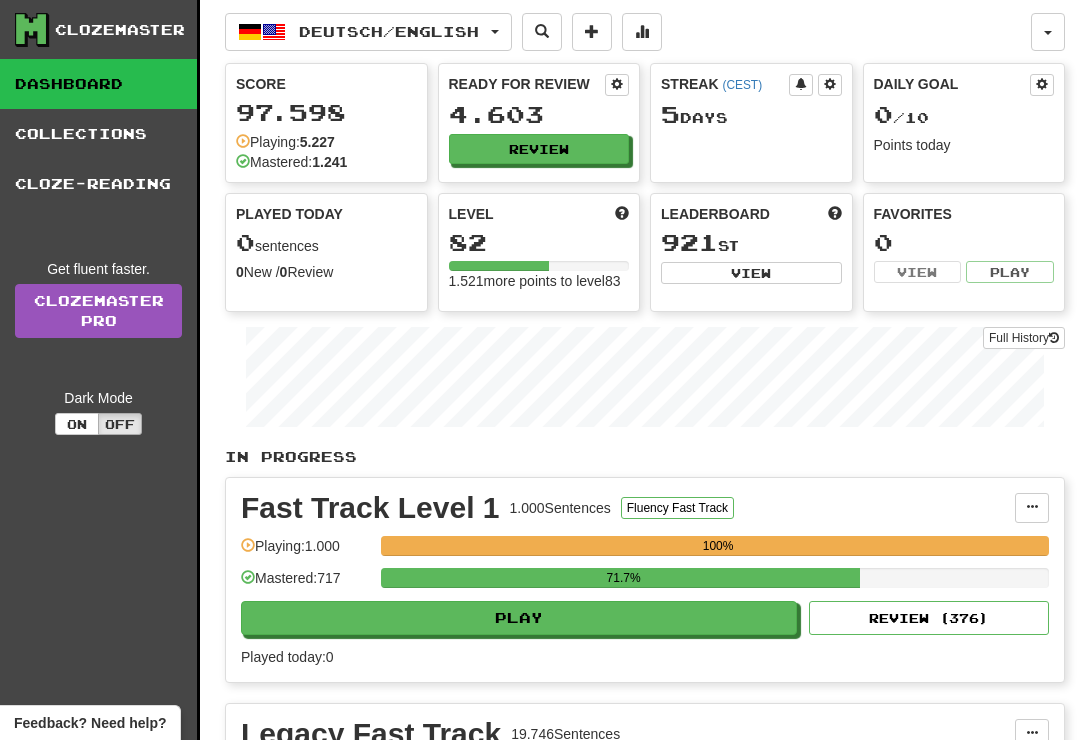 scroll, scrollTop: 0, scrollLeft: 0, axis: both 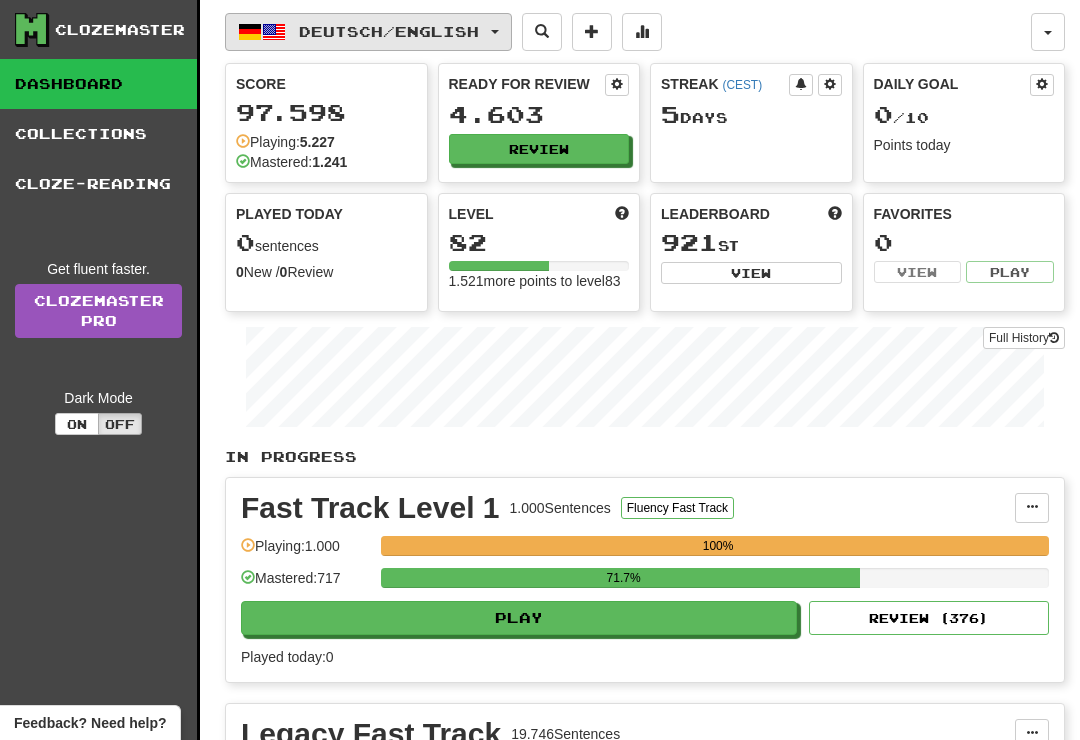 click on "Deutsch  /  English" at bounding box center (368, 32) 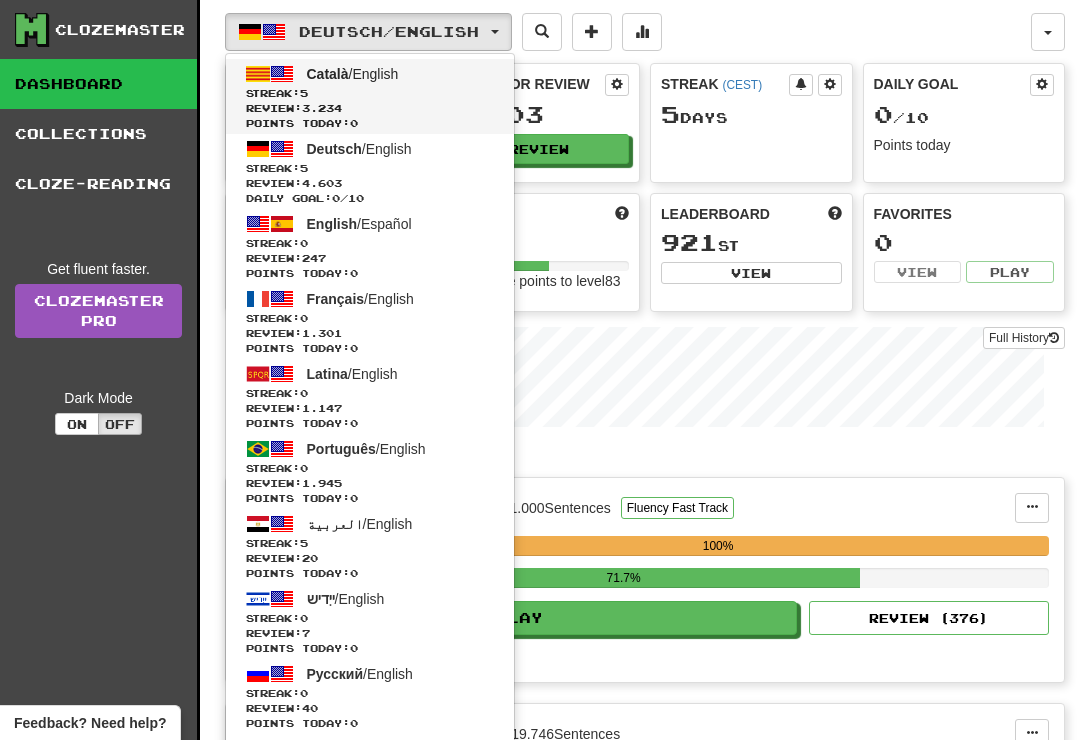 click at bounding box center (258, 74) 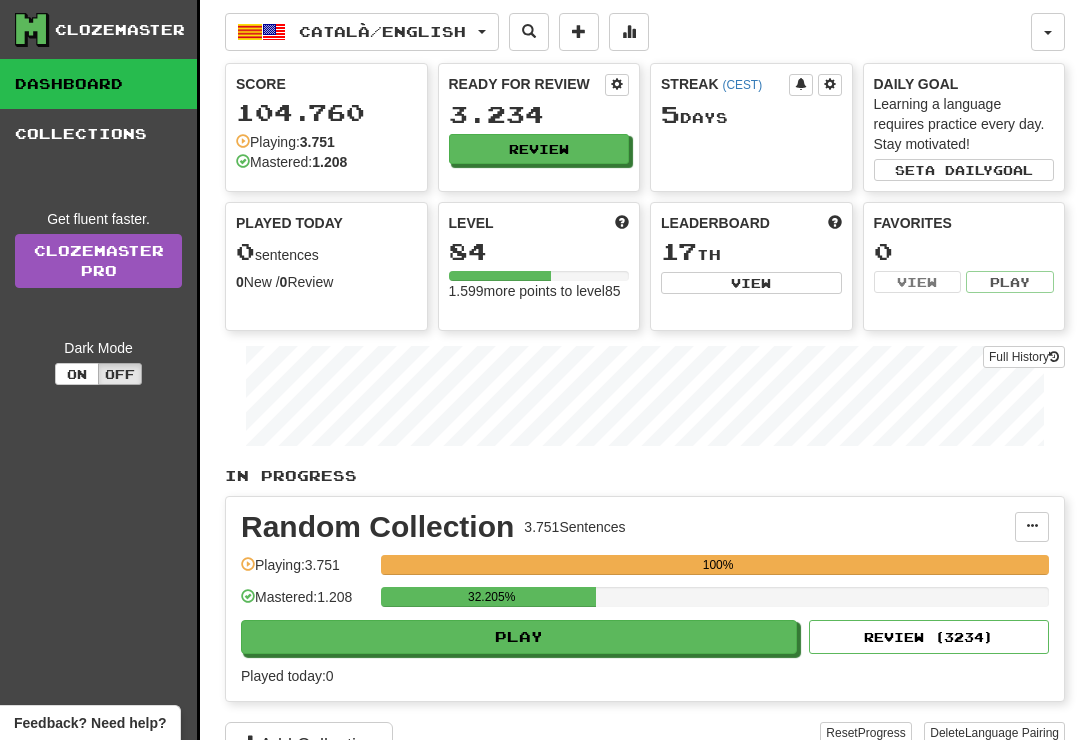 scroll, scrollTop: 0, scrollLeft: 0, axis: both 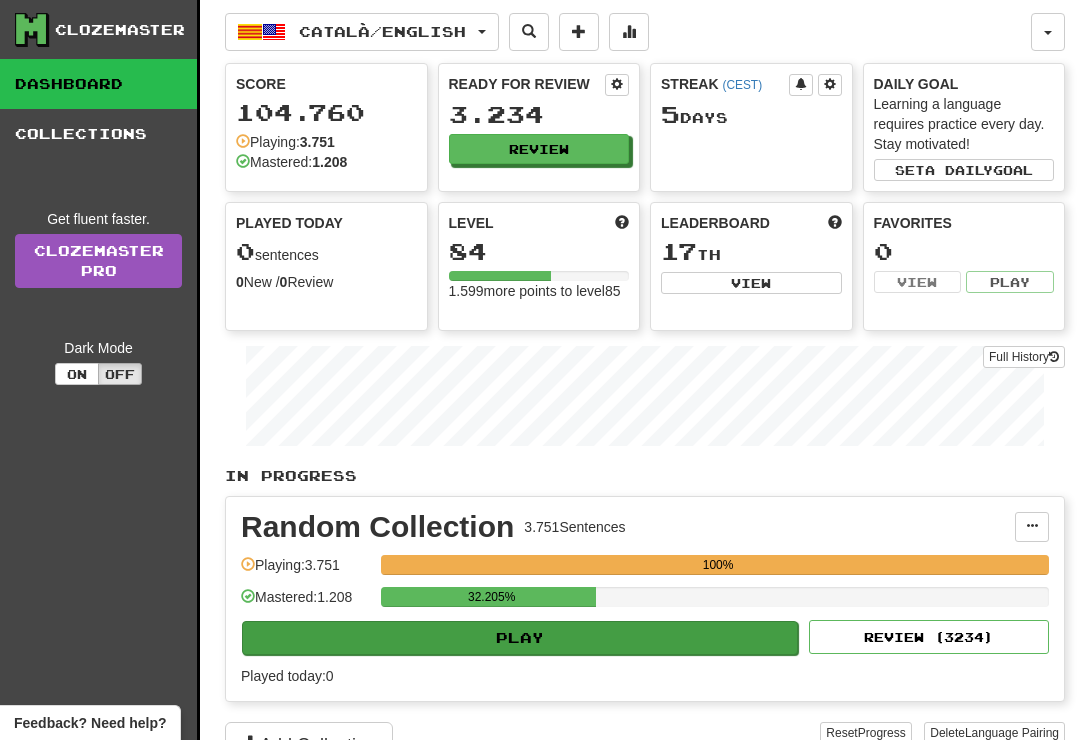 click on "Play" at bounding box center (520, 638) 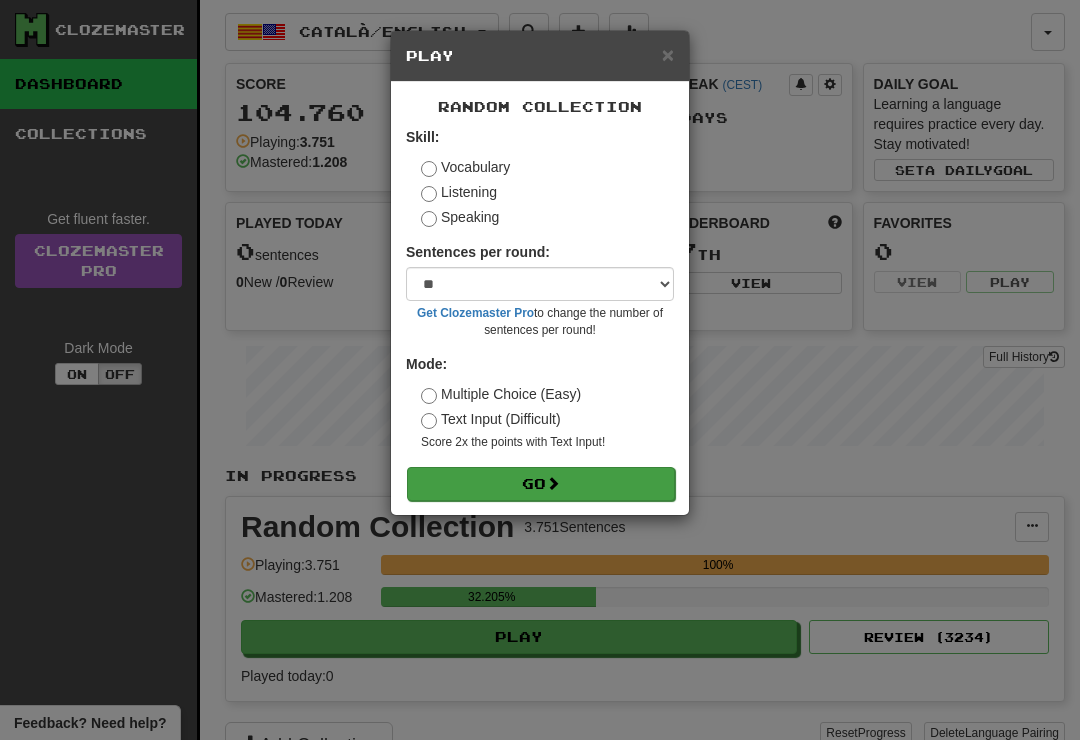 click on "Go" at bounding box center (541, 484) 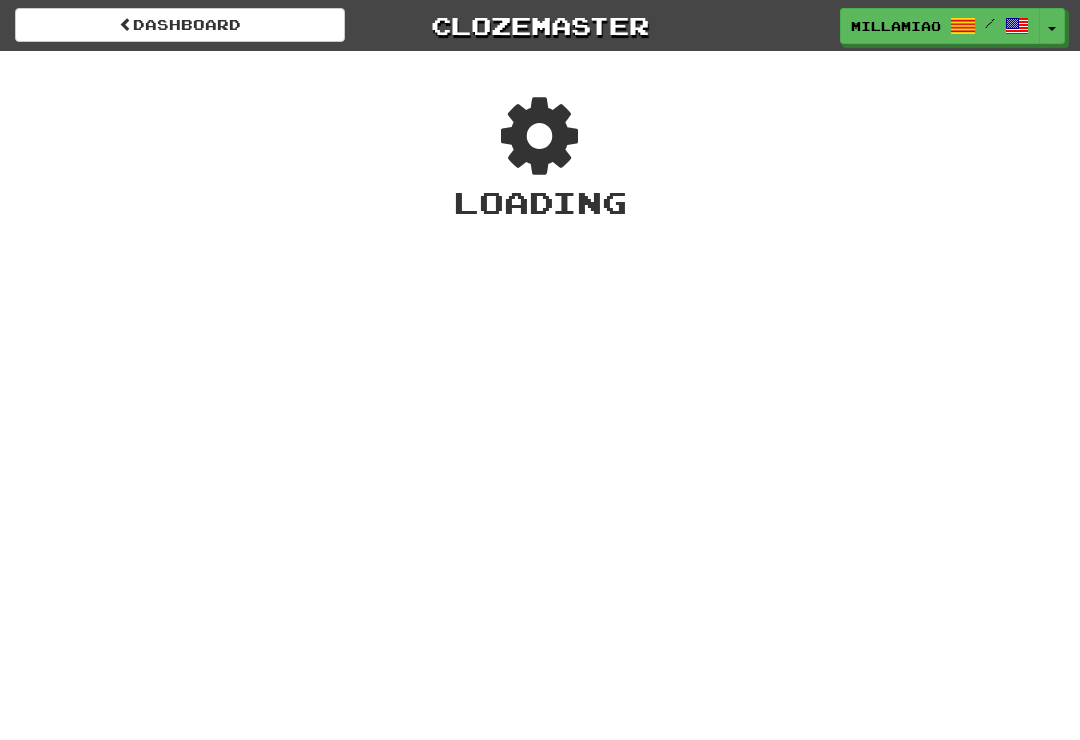 scroll, scrollTop: 0, scrollLeft: 0, axis: both 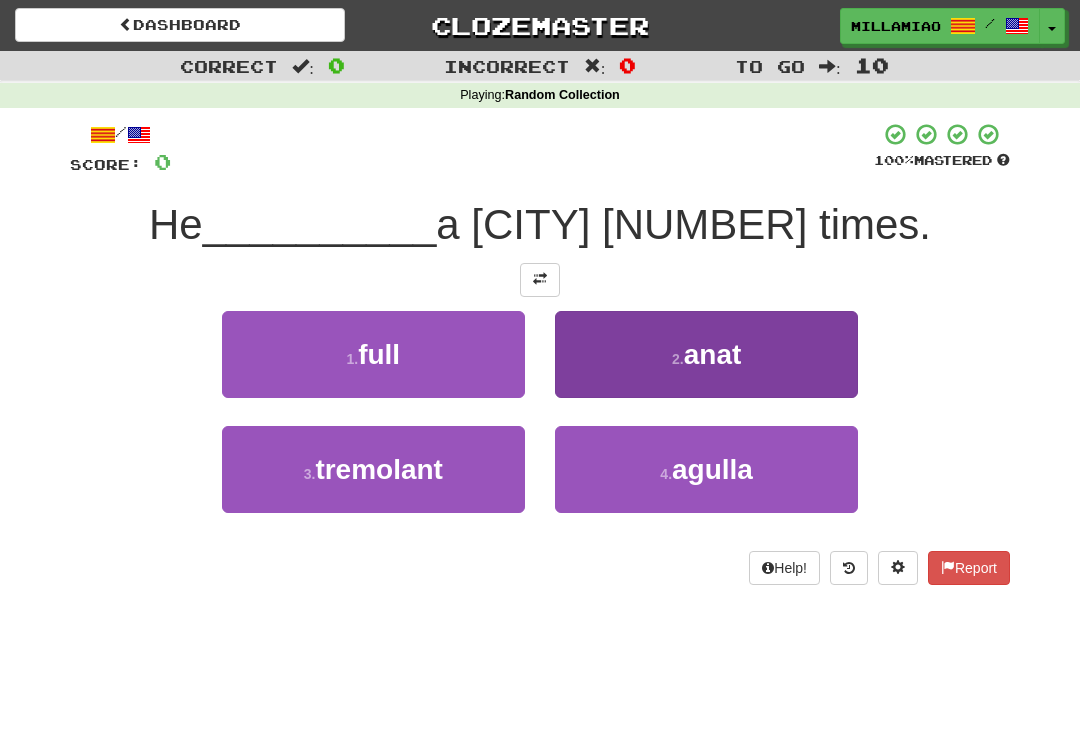 click on "2 .  anat" at bounding box center (706, 354) 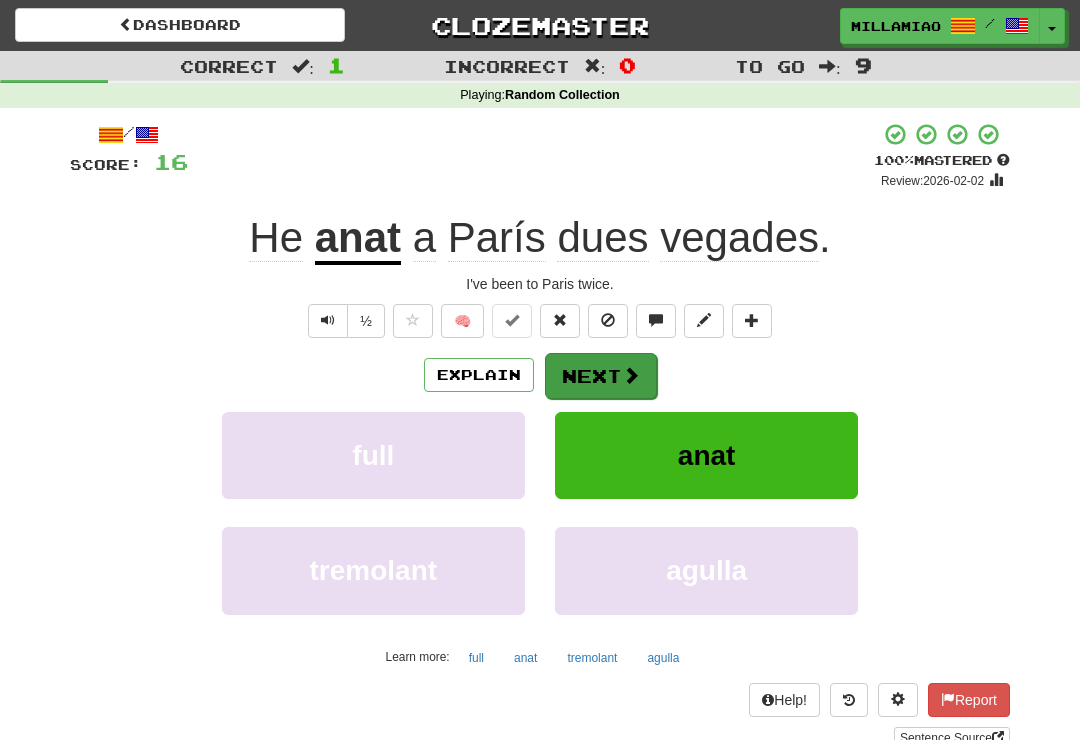 click on "Next" at bounding box center [601, 376] 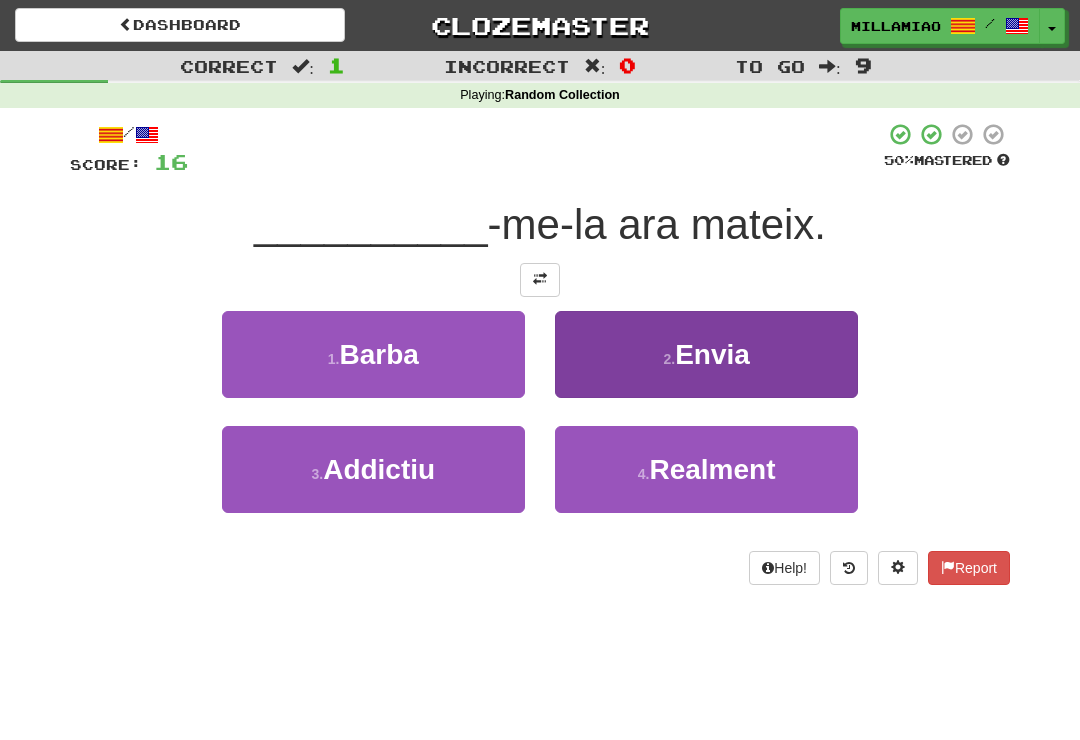 click on "2 .  Envia" at bounding box center [706, 354] 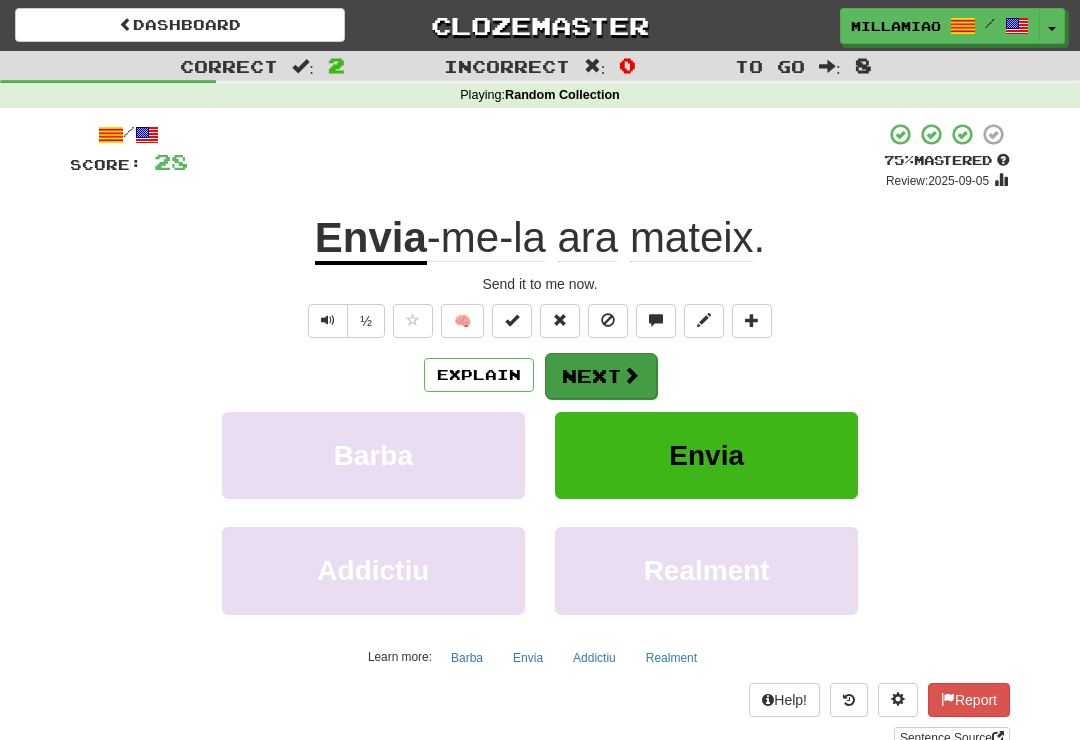 click on "Next" at bounding box center (601, 376) 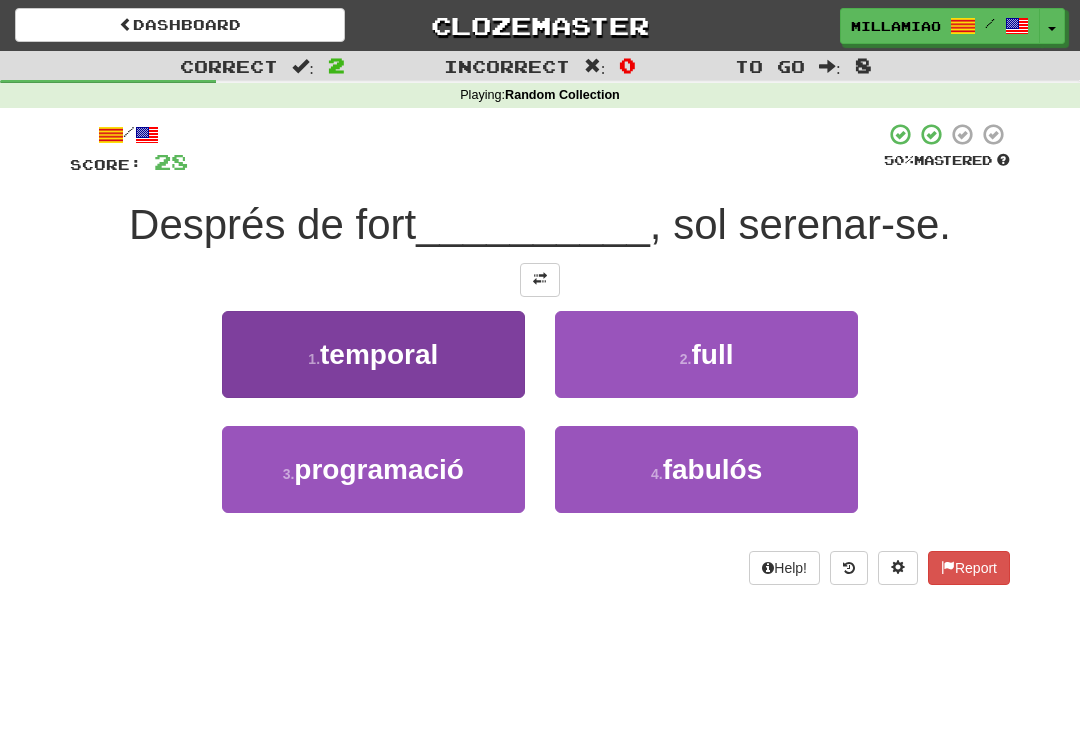 click on "1 .  temporal" at bounding box center (373, 354) 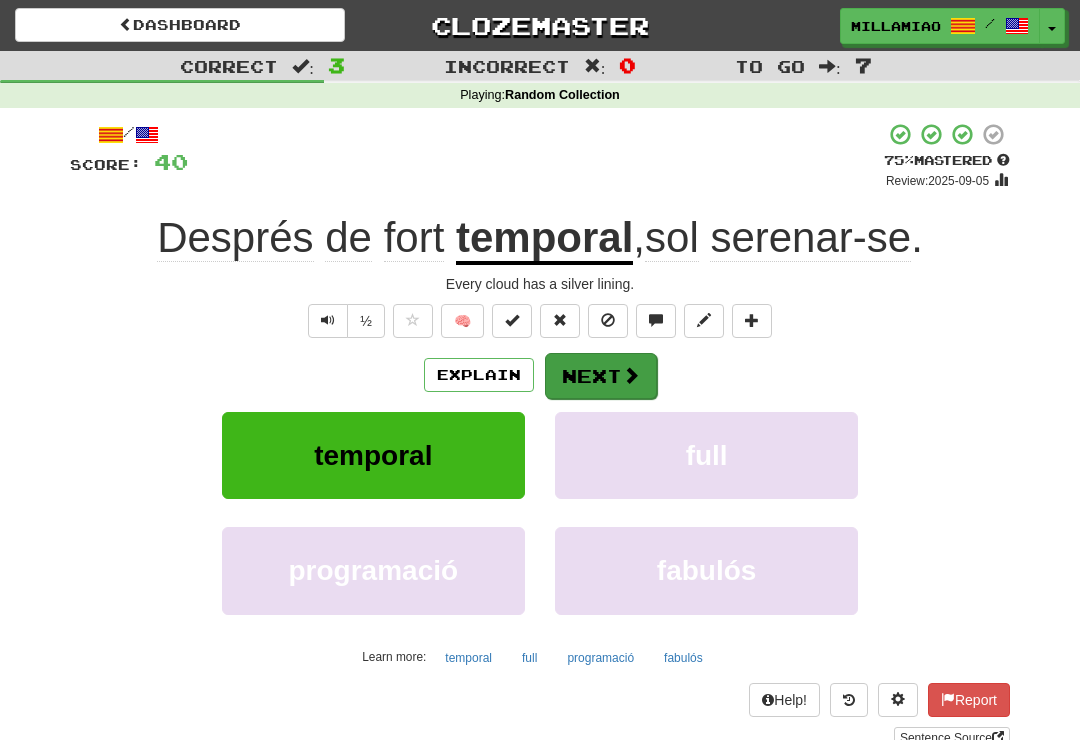 click on "Next" at bounding box center [601, 376] 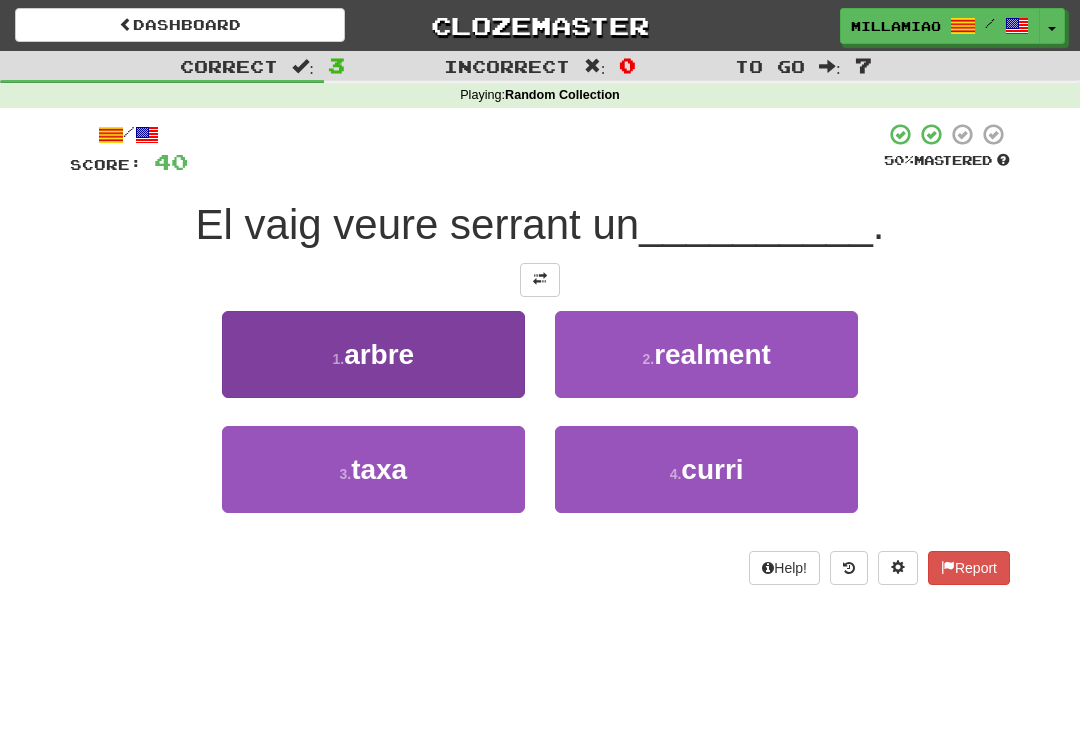 click on "1 .  arbre" at bounding box center [373, 354] 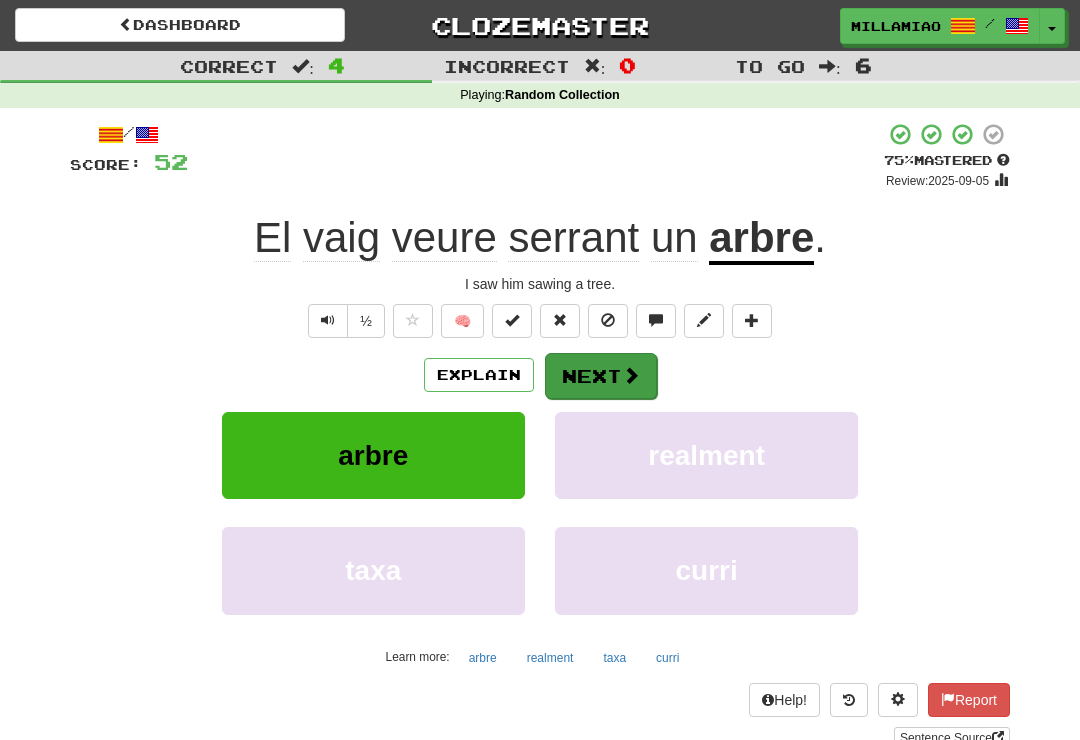 click on "Next" at bounding box center (601, 376) 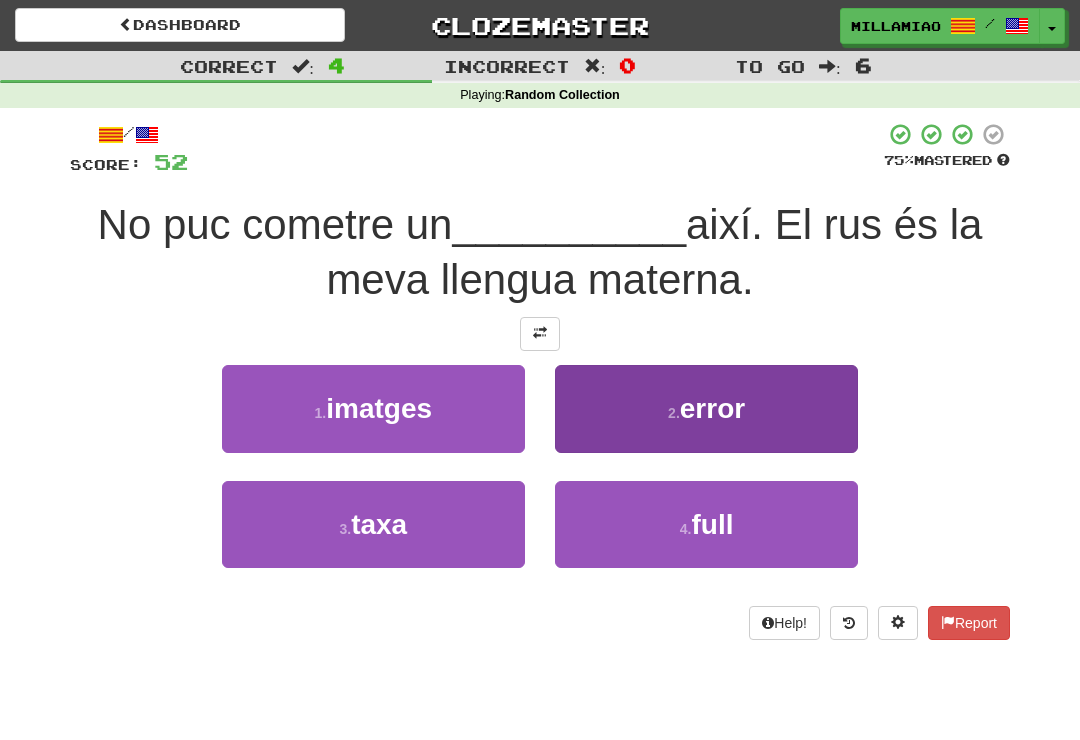 click on "2 .  error" at bounding box center (706, 408) 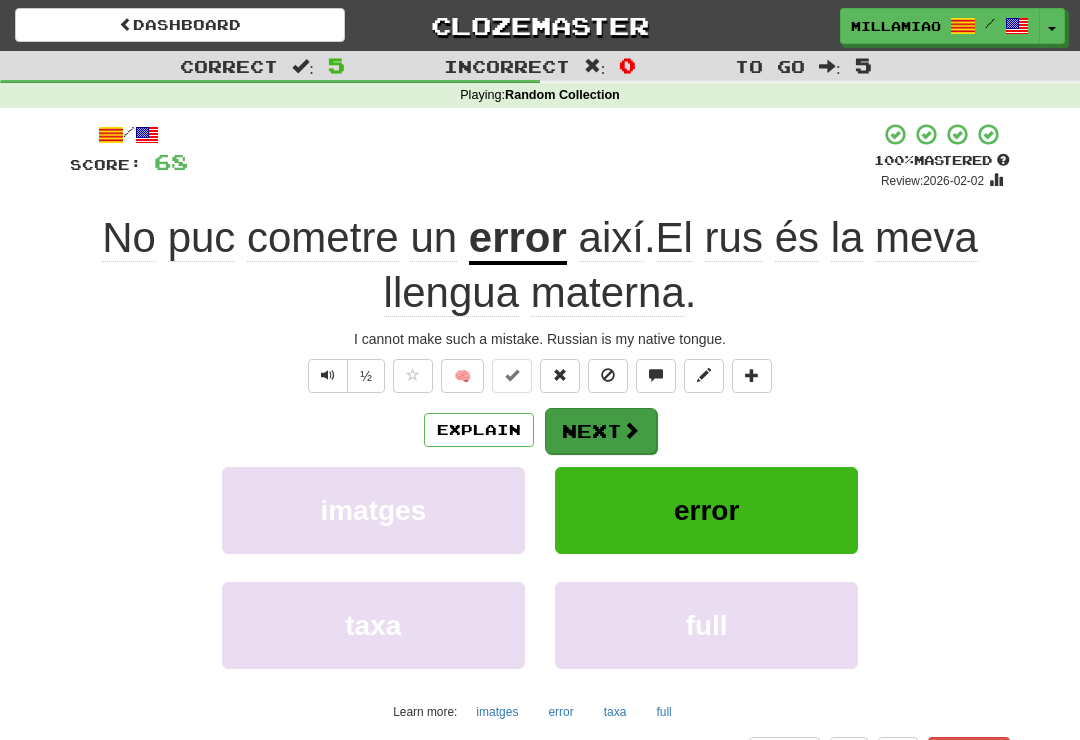 click on "Next" at bounding box center [601, 431] 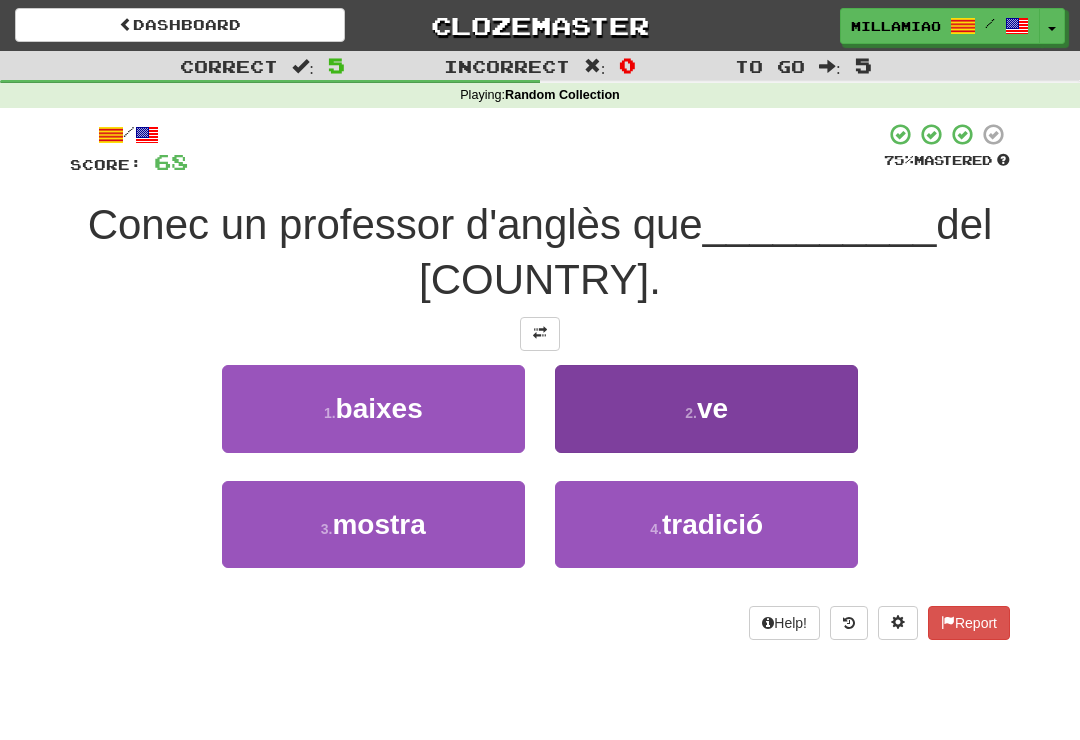 click on "2 .  ve" at bounding box center (706, 408) 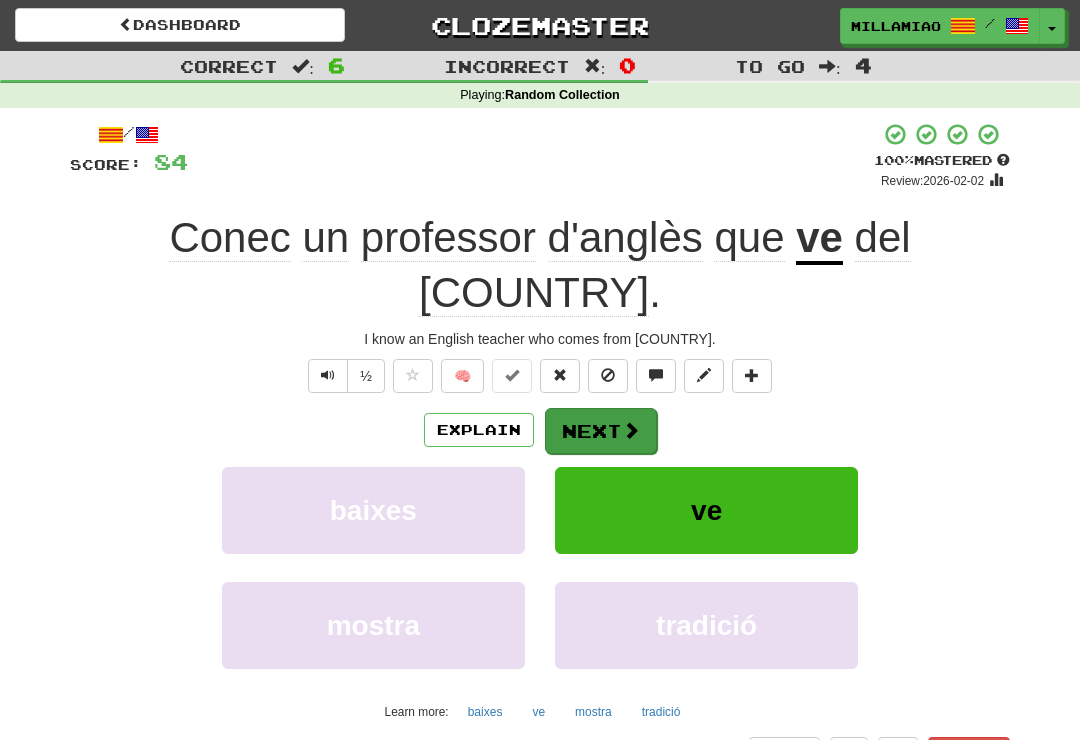 click on "Next" at bounding box center (601, 431) 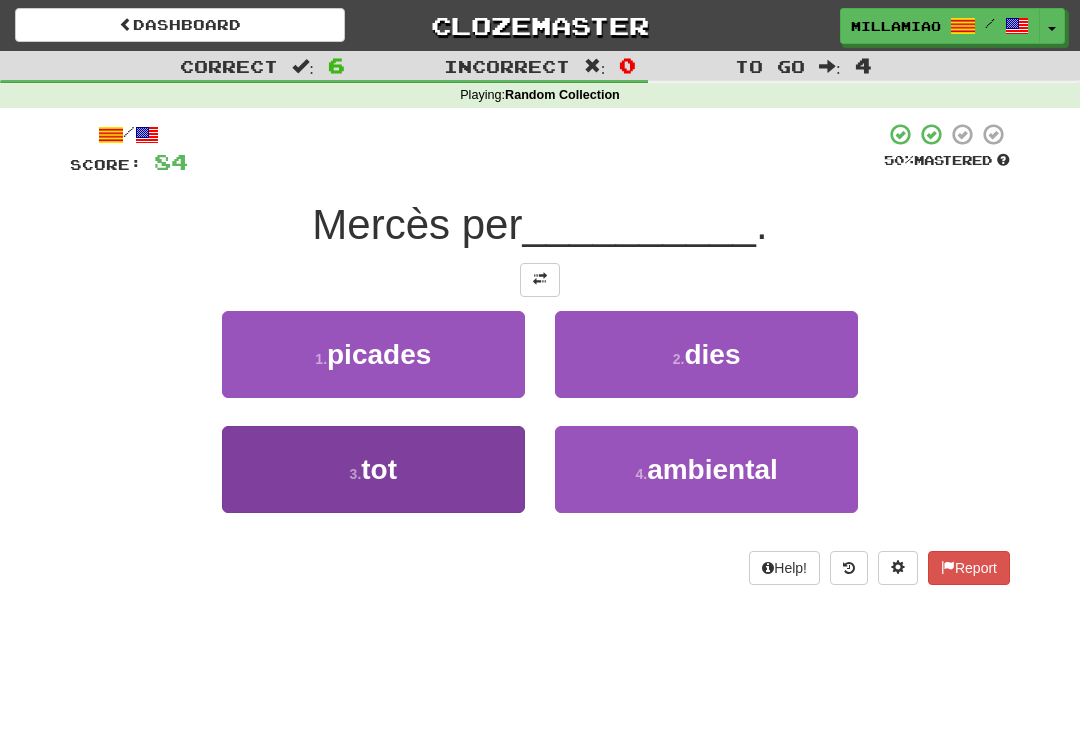click on "tot" at bounding box center (379, 469) 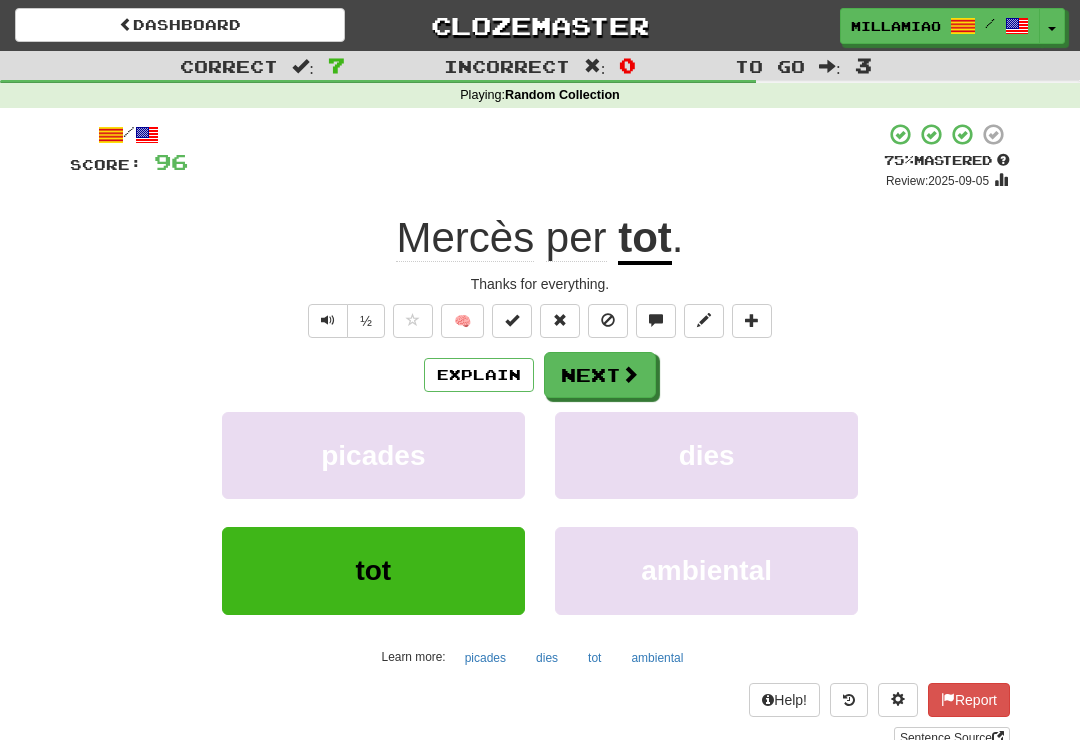 click on "Help!  Report Sentence Source" at bounding box center [540, 716] 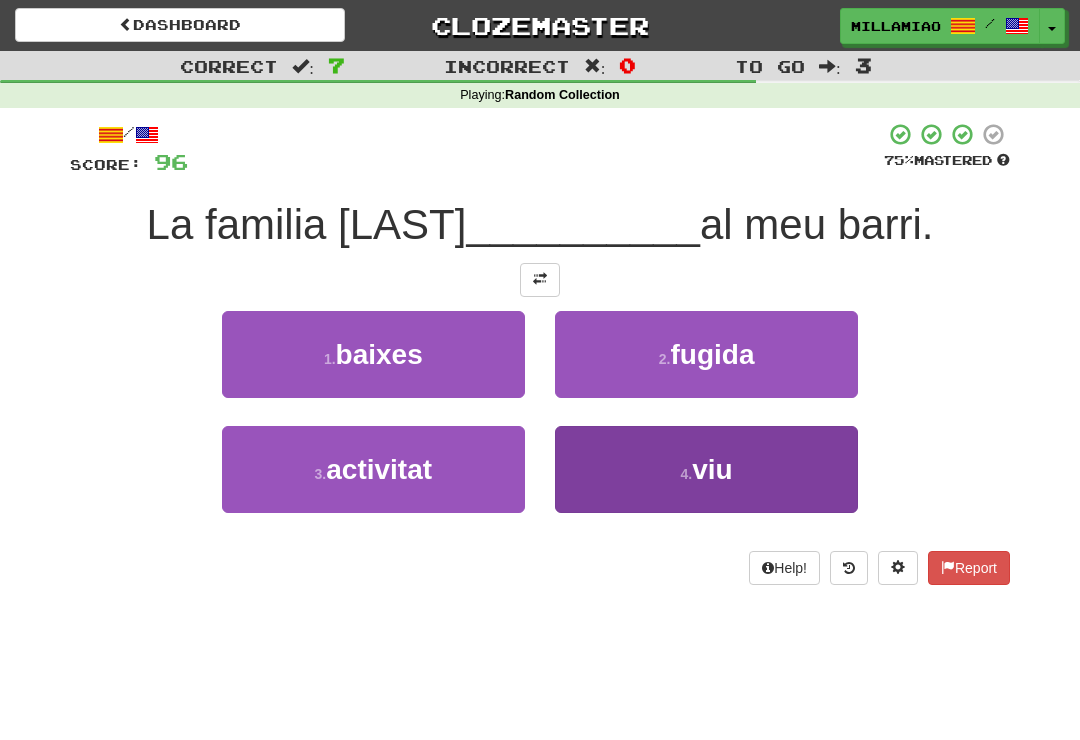 click on "4 .  viu" at bounding box center [706, 469] 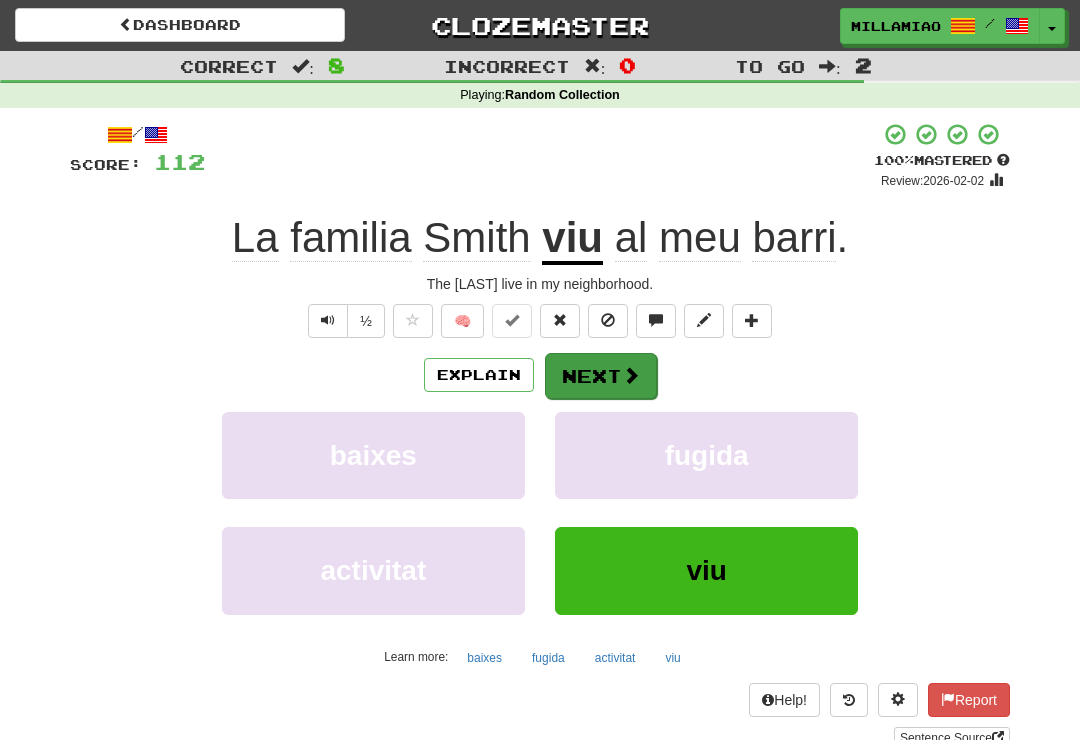 click on "Next" at bounding box center [601, 376] 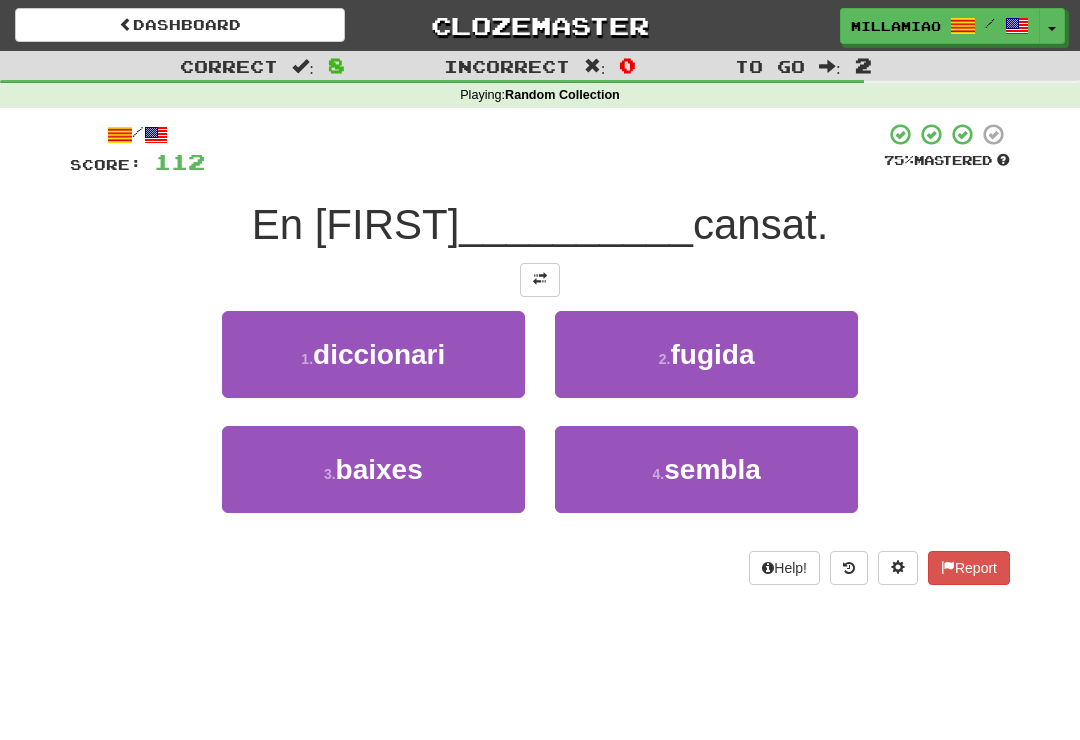 click on "Dashboard
Clozemaster
millamiao
/
Toggle Dropdown
Dashboard
Leaderboard
Activity Feed
Notifications
Profile
Discussions
Català
/
English
Streak:
5
Review:
3,234
Points Today: 0
Deutsch
/
English
Streak:
5
Review:
4,603
Daily Goal:  0 /10
English
/
Español
Streak:
0
Review:
247
Points Today: 0
Français
/
English
Streak:
0
Review:
1,301
Points Today: 0
Latina
/
English
Streak:
0
Review:
1,147
Points Today: 0
Português
/
English
Streak:
0
Review:
1,945
Points Today: 0
العربية
/
English
Streak:
5
Review:
20
Points Today: 0
ייִדיש" at bounding box center (540, 370) 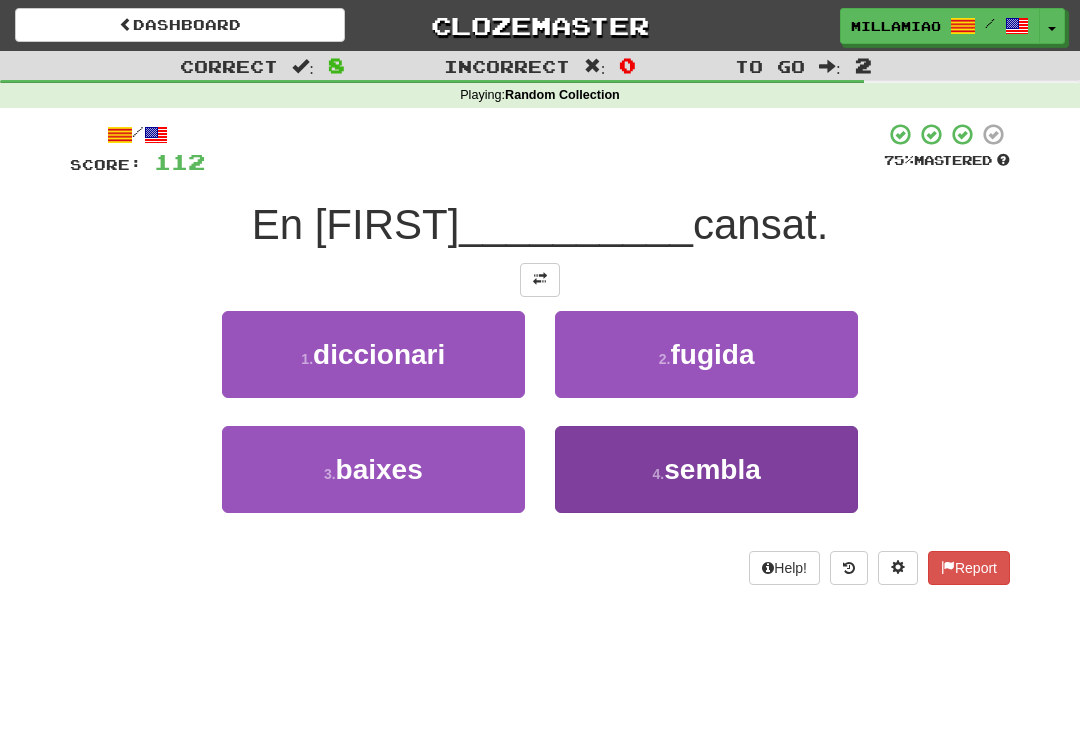 click on "4 .  sembla" at bounding box center [706, 469] 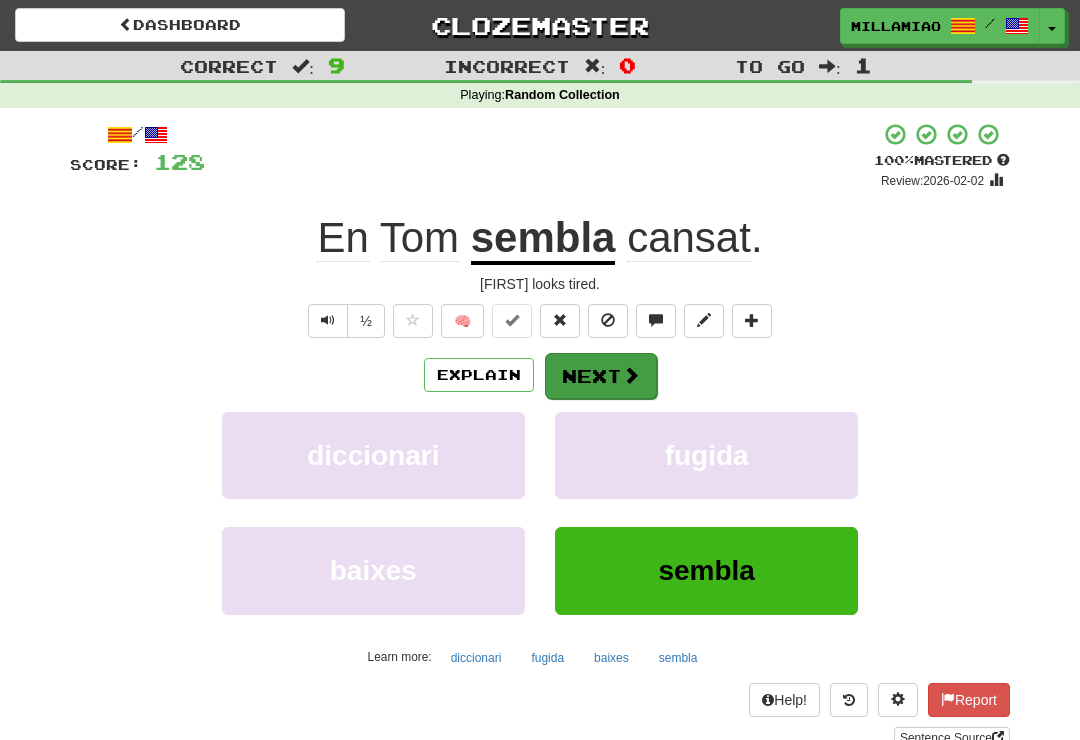 click on "Next" at bounding box center (601, 376) 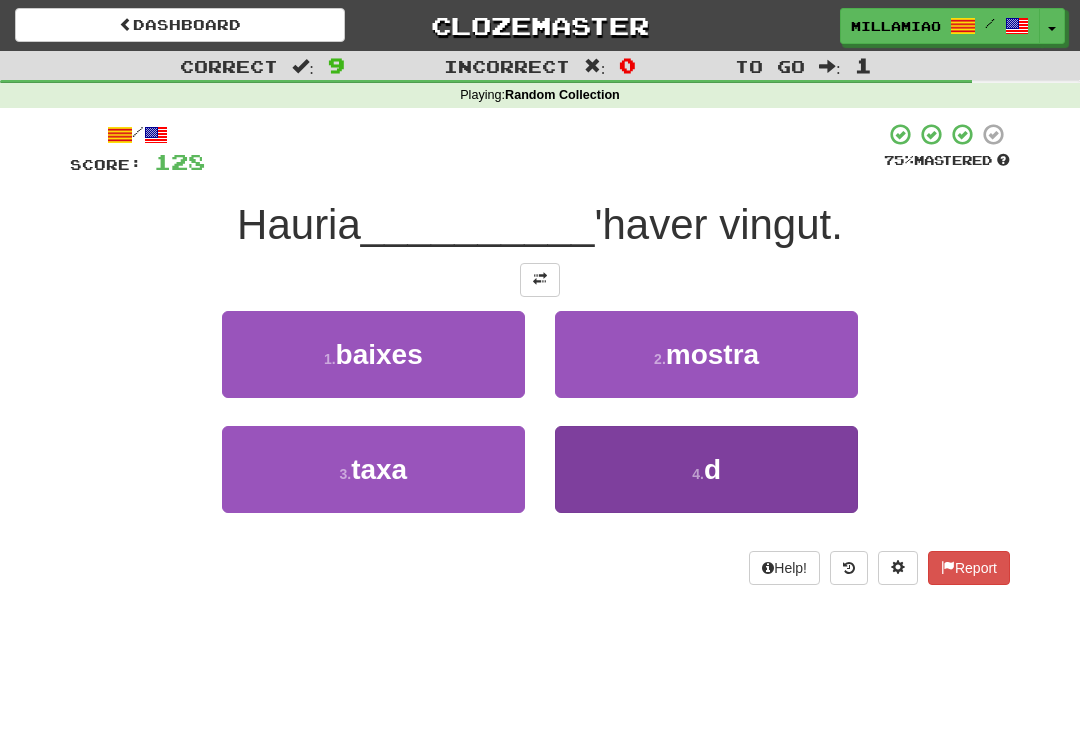 click on "4 .  d" at bounding box center [706, 469] 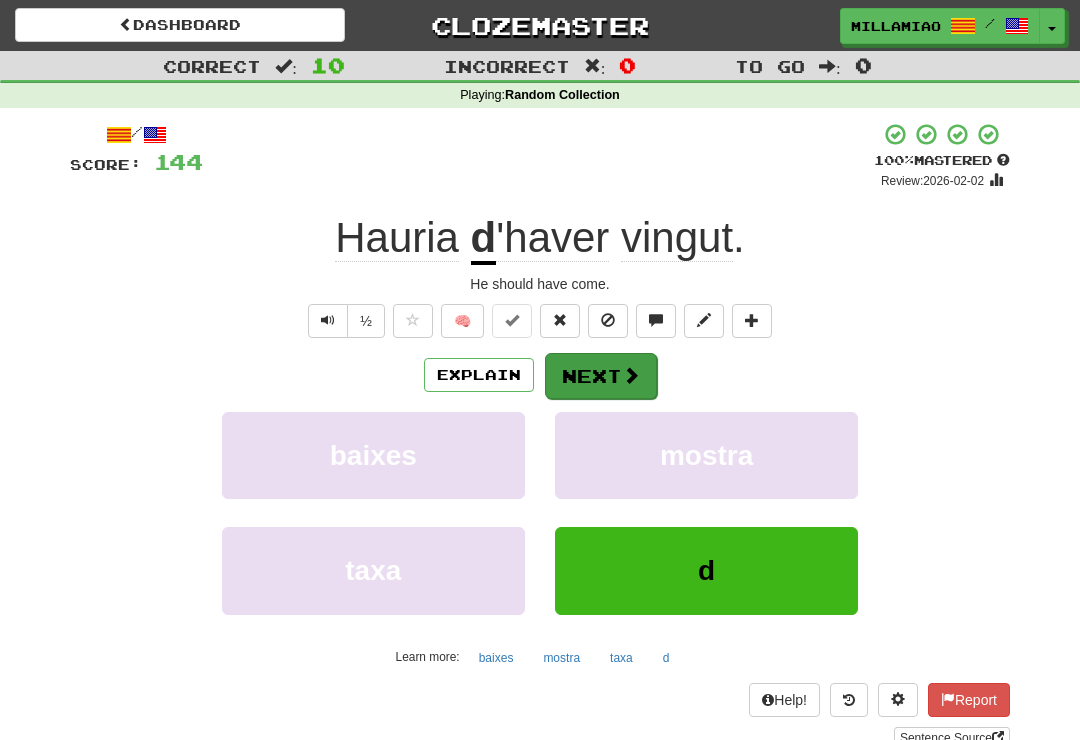 click on "Next" at bounding box center (601, 376) 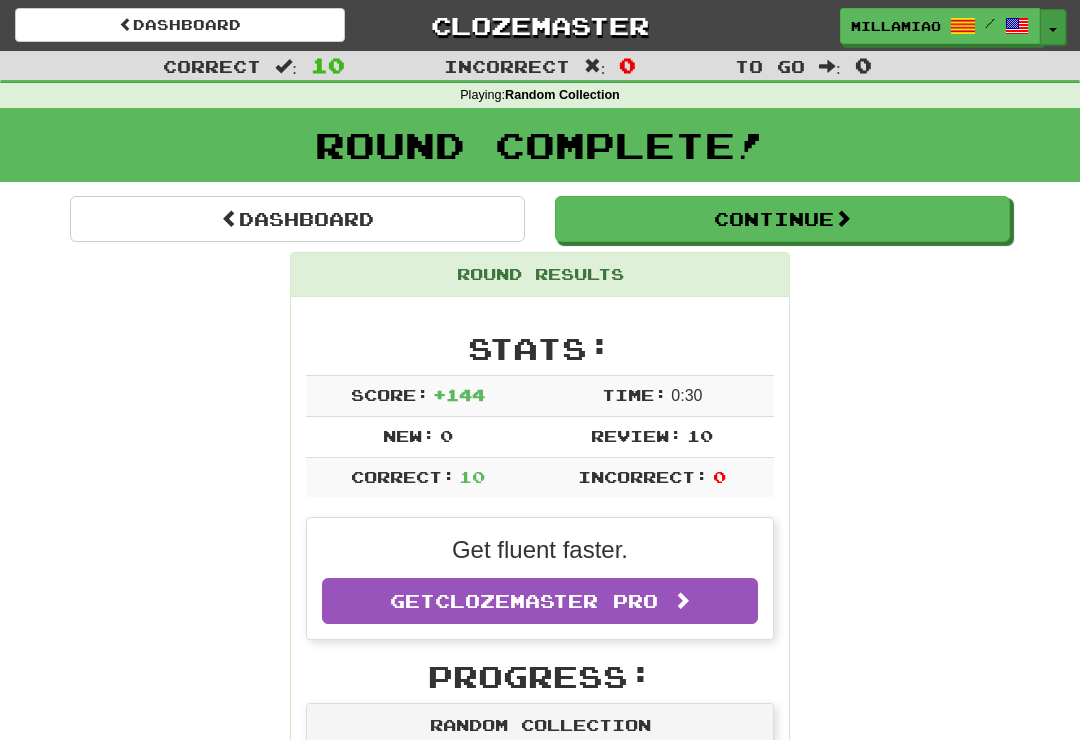 click on "Toggle Dropdown" at bounding box center (1053, 27) 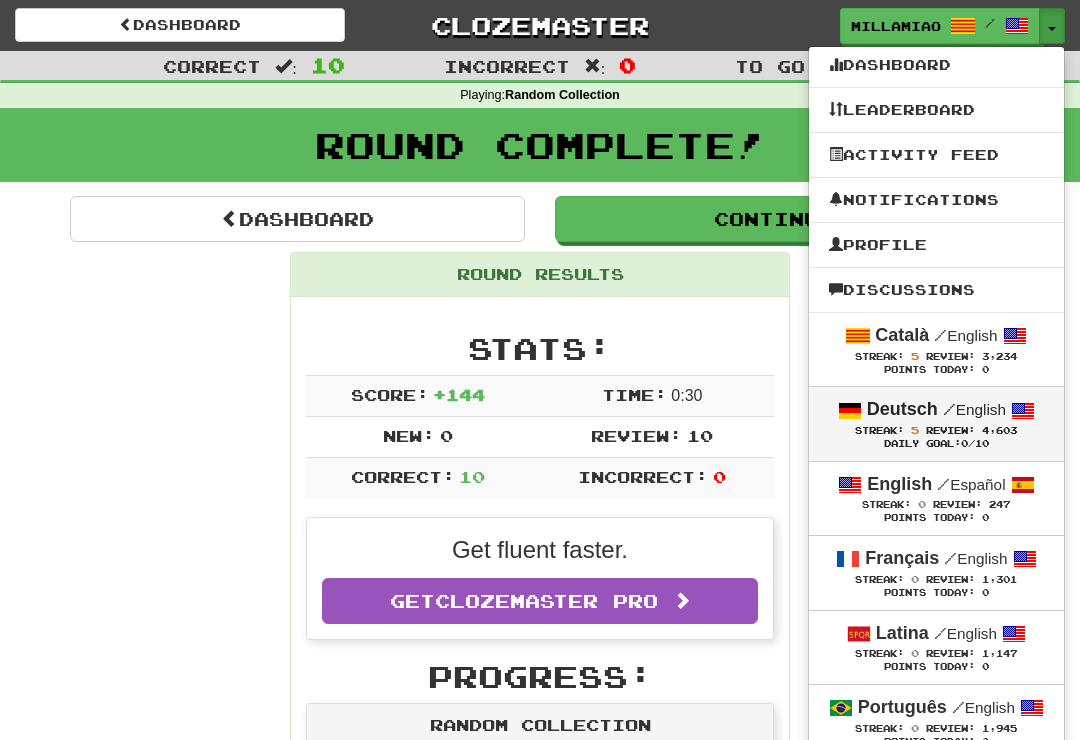 click on "Review:" at bounding box center (950, 430) 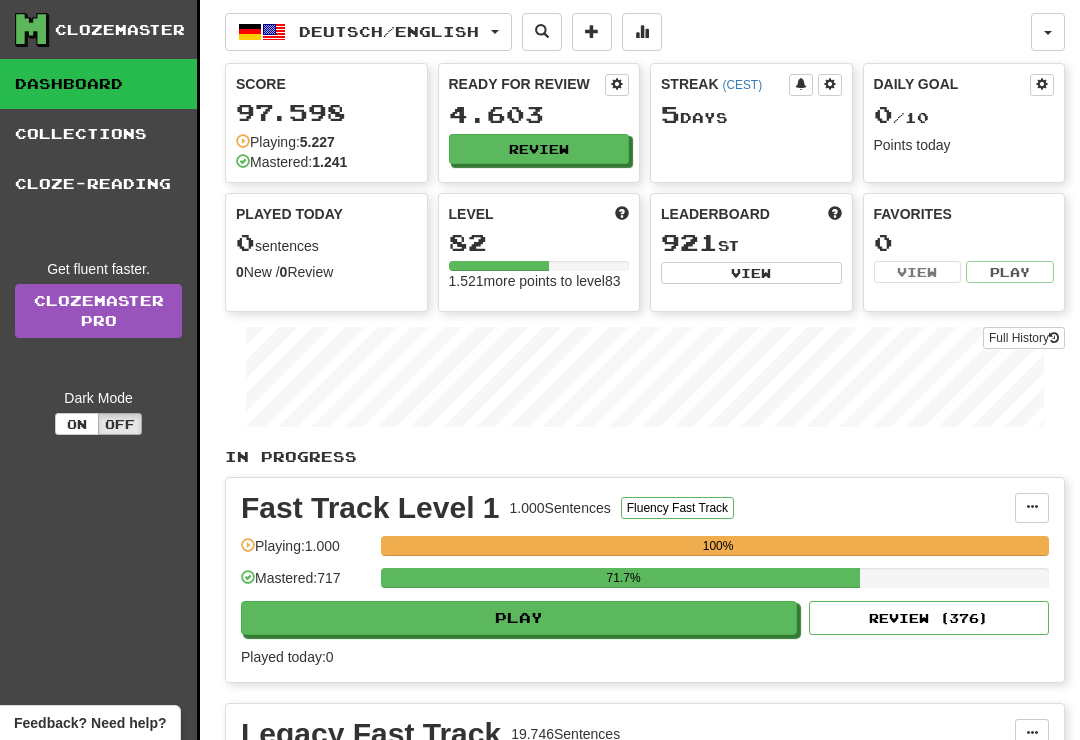 scroll, scrollTop: 0, scrollLeft: 0, axis: both 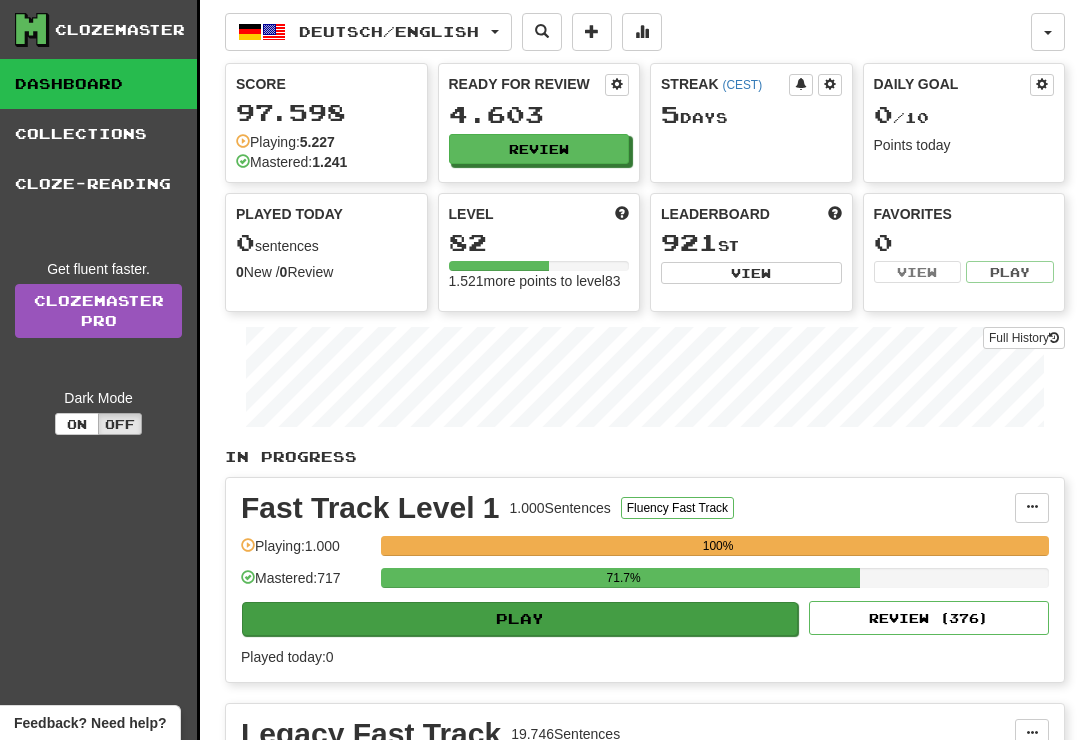 click on "Play" at bounding box center (520, 619) 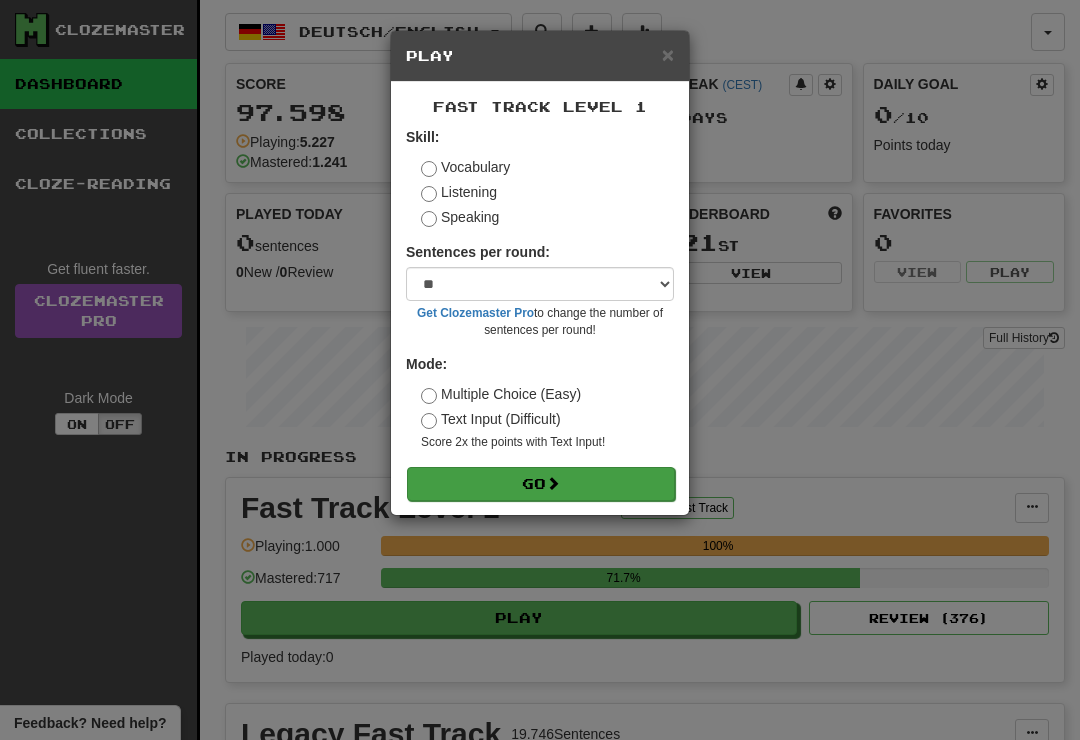 click on "Go" at bounding box center [541, 484] 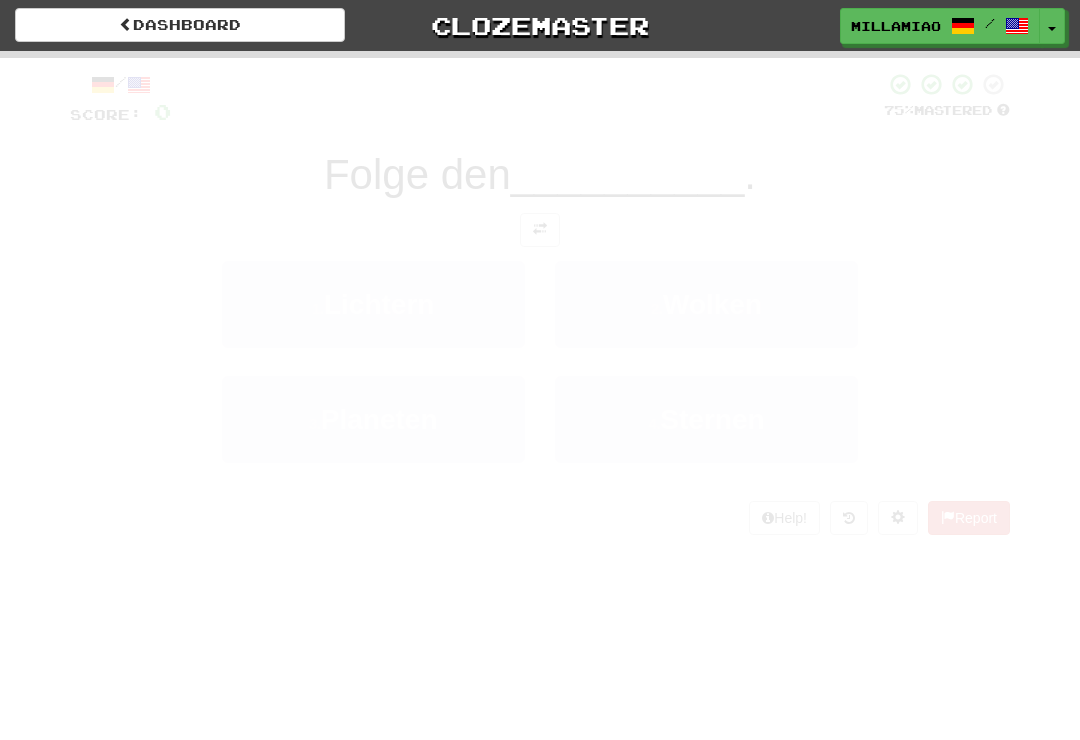 scroll, scrollTop: 0, scrollLeft: 0, axis: both 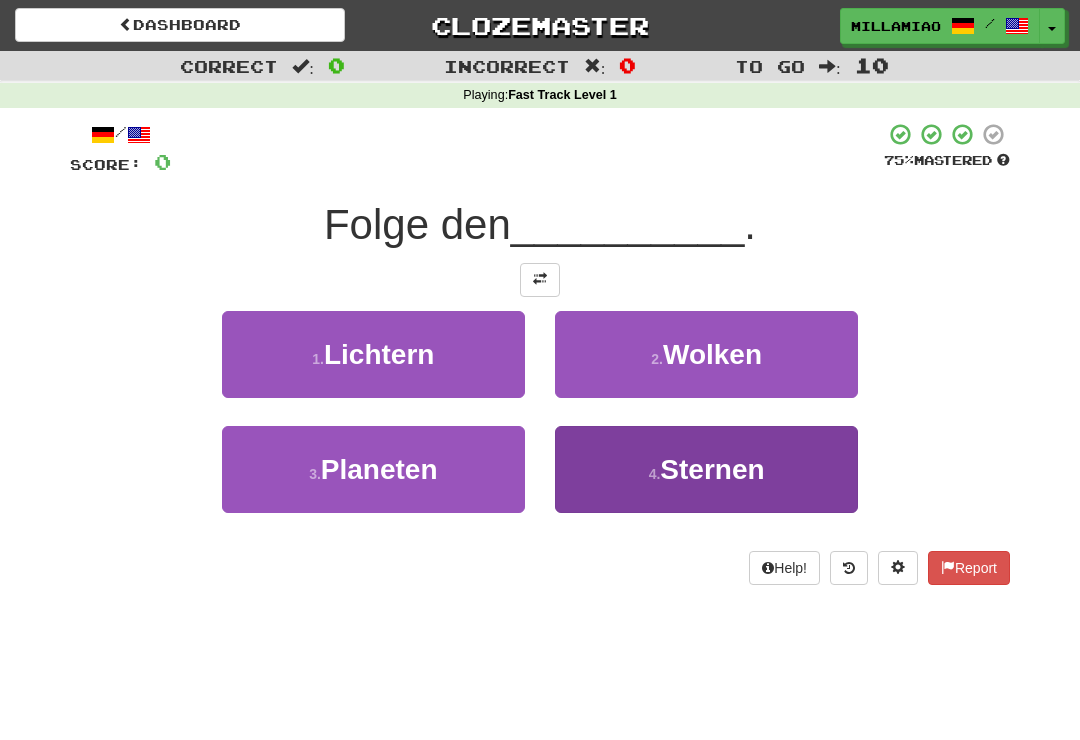 click on "Sternen" at bounding box center (712, 469) 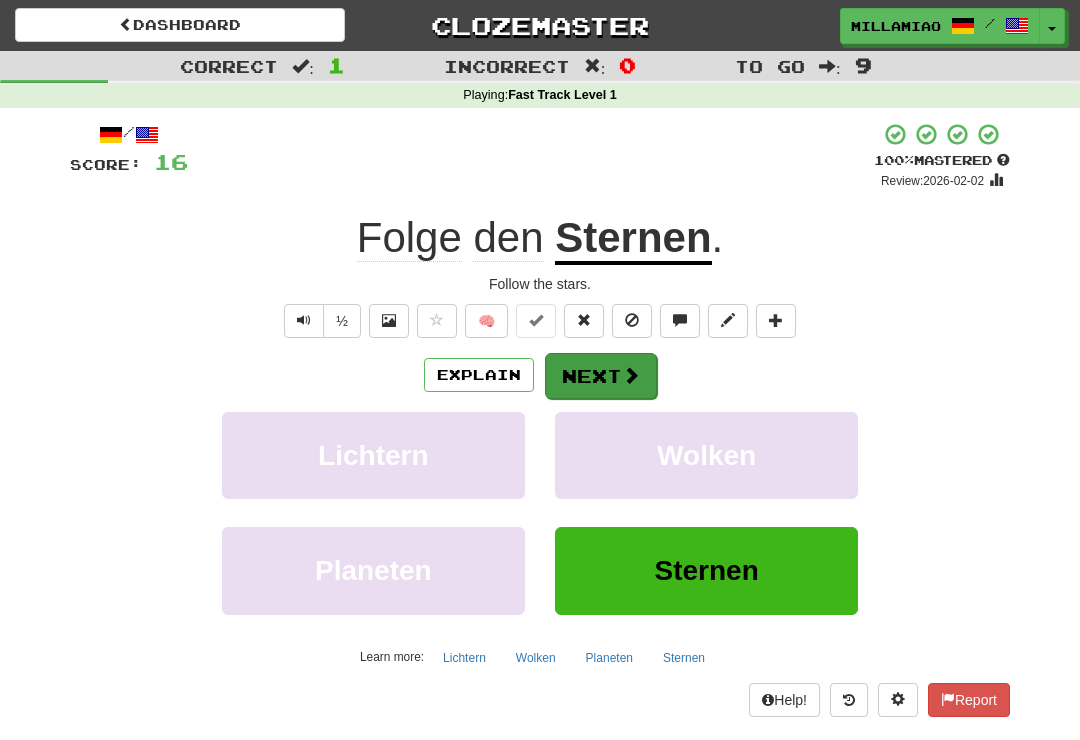 click on "Next" at bounding box center (601, 376) 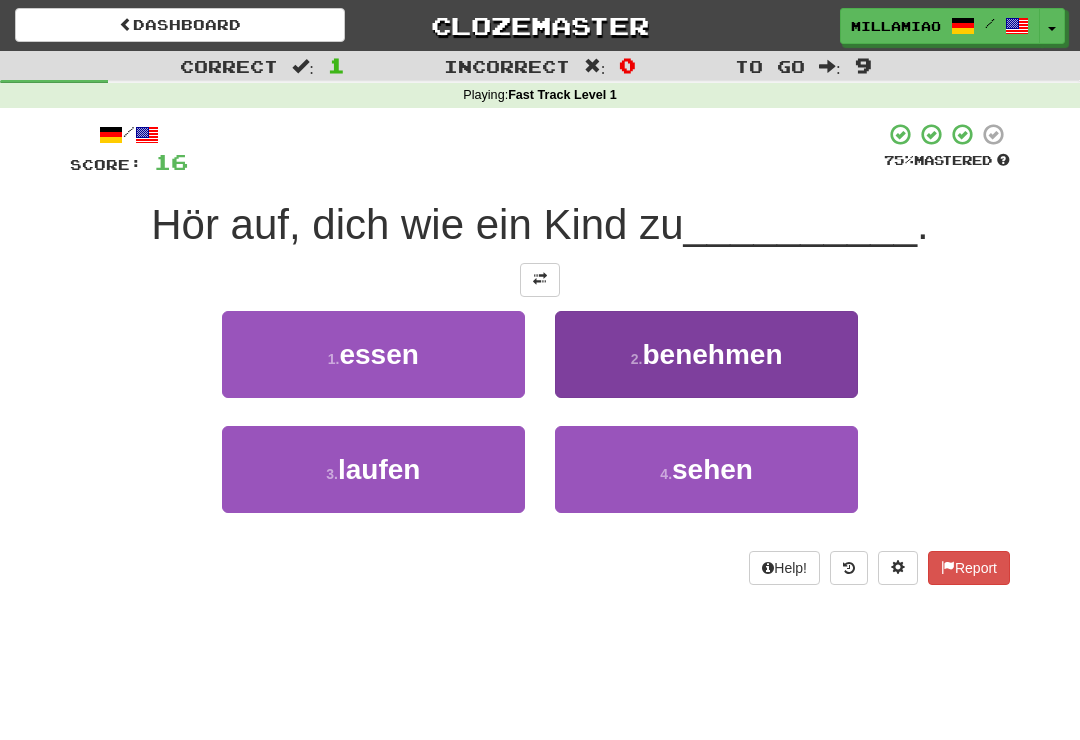 click on "2 .  benehmen" at bounding box center (706, 354) 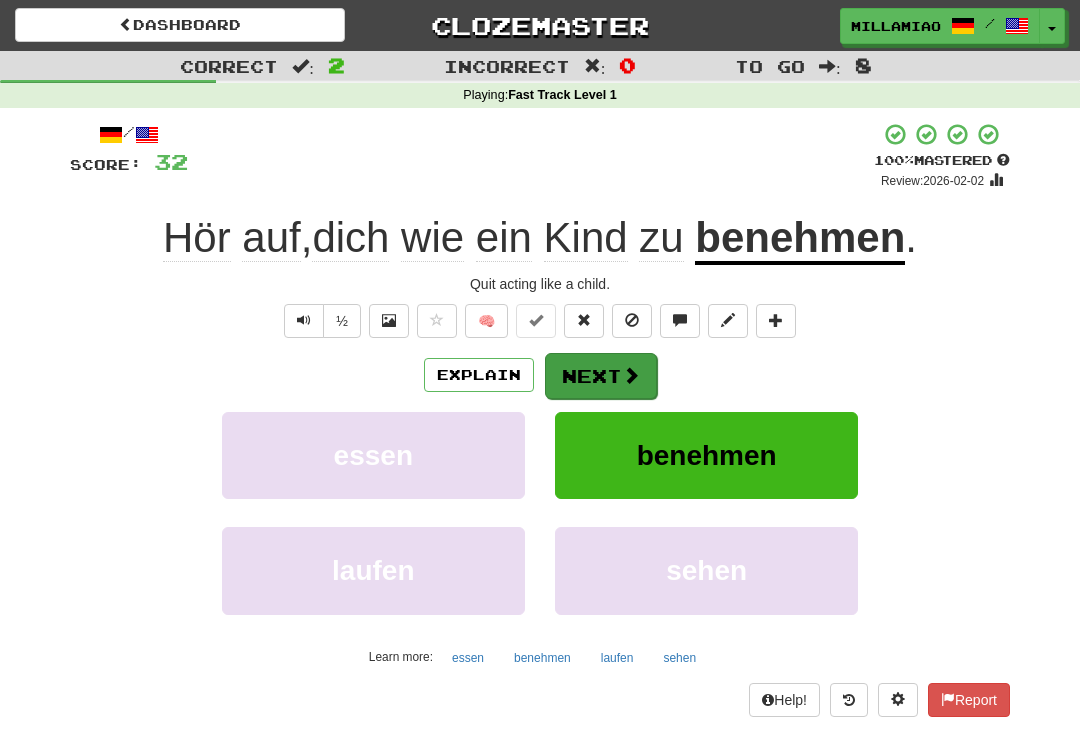 click on "Next" at bounding box center (601, 376) 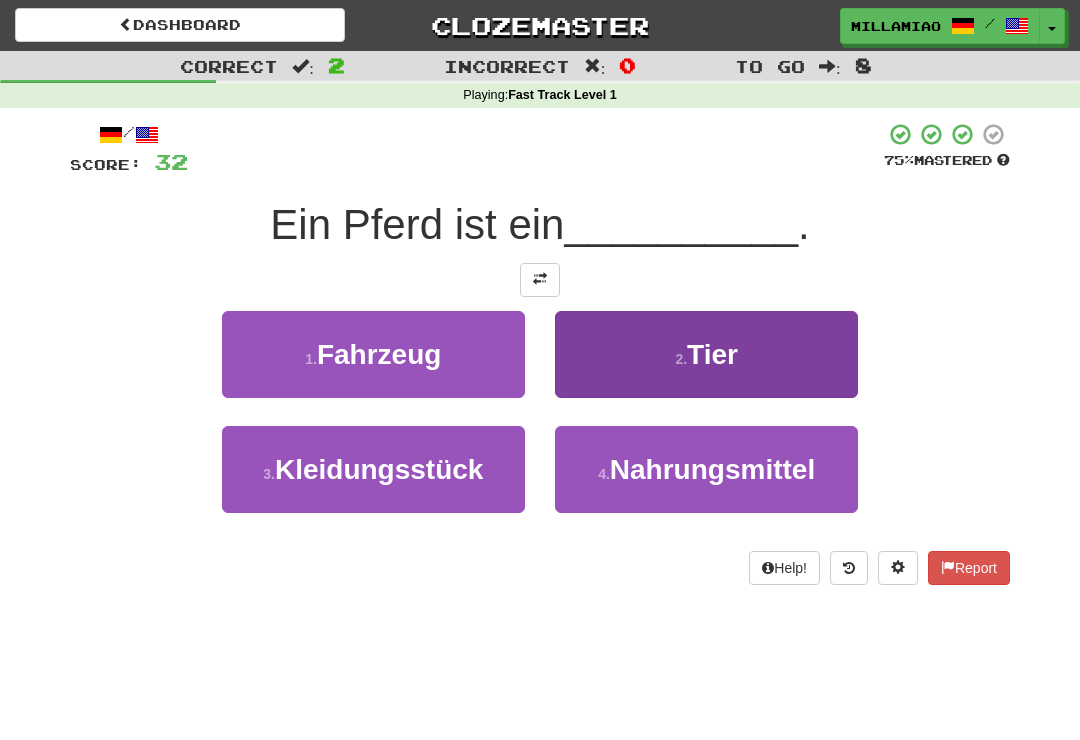 click on "2 .  Tier" at bounding box center [706, 354] 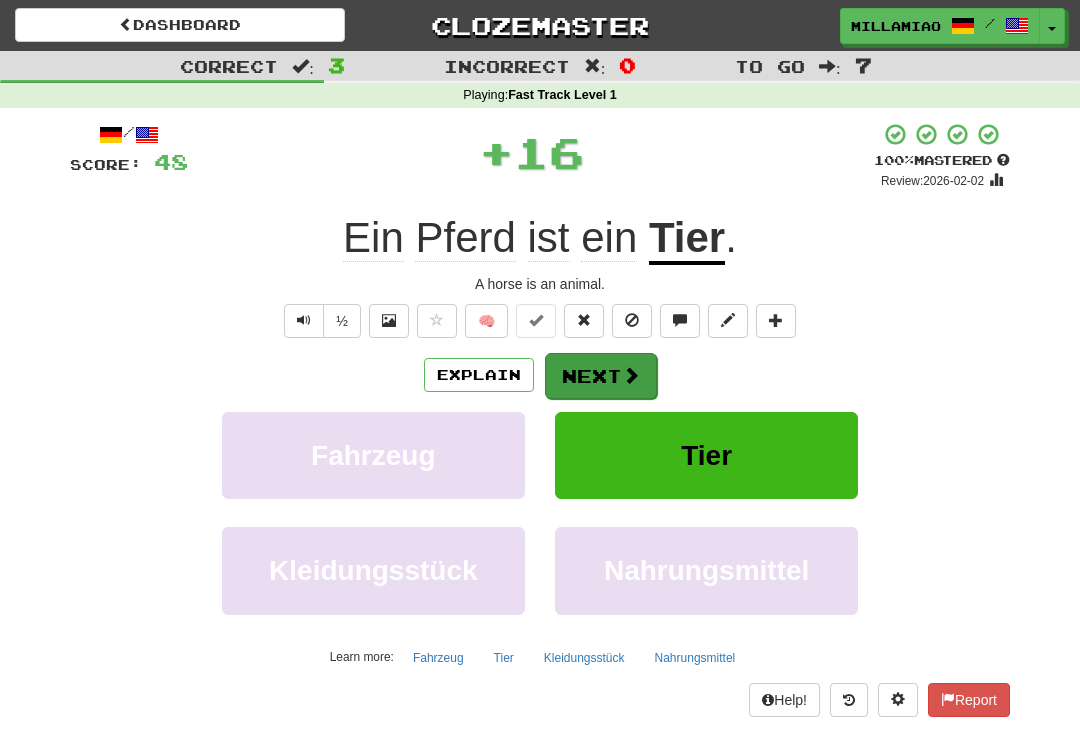 click on "Next" at bounding box center [601, 376] 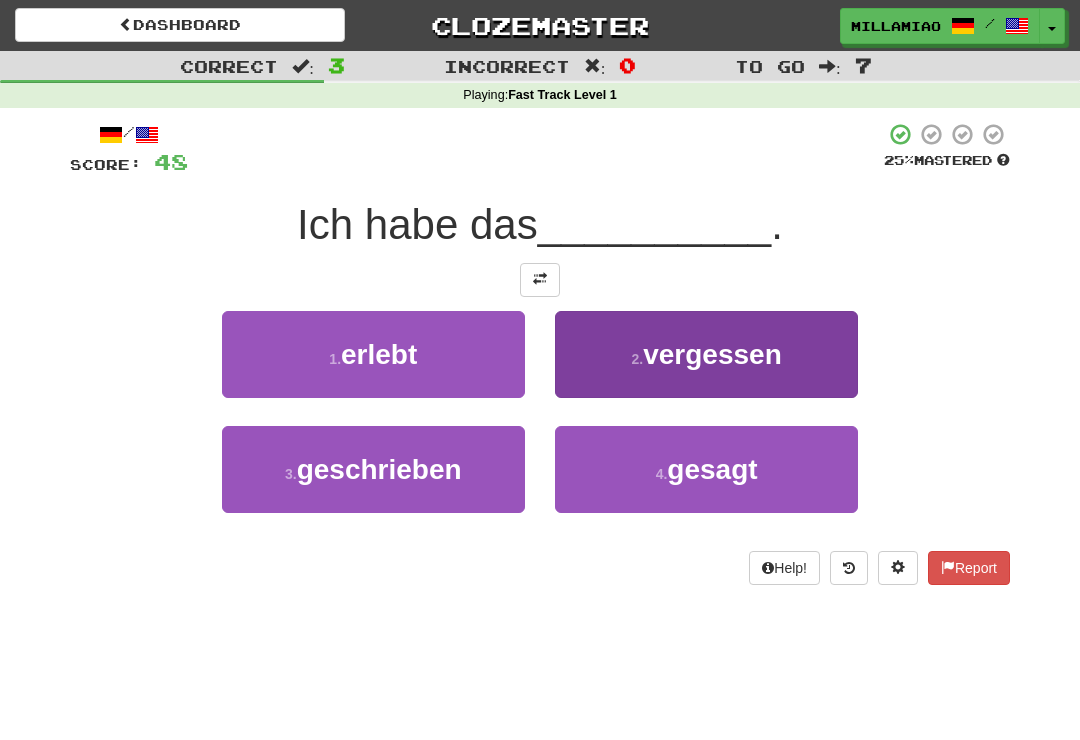 click on "vergessen" at bounding box center (712, 354) 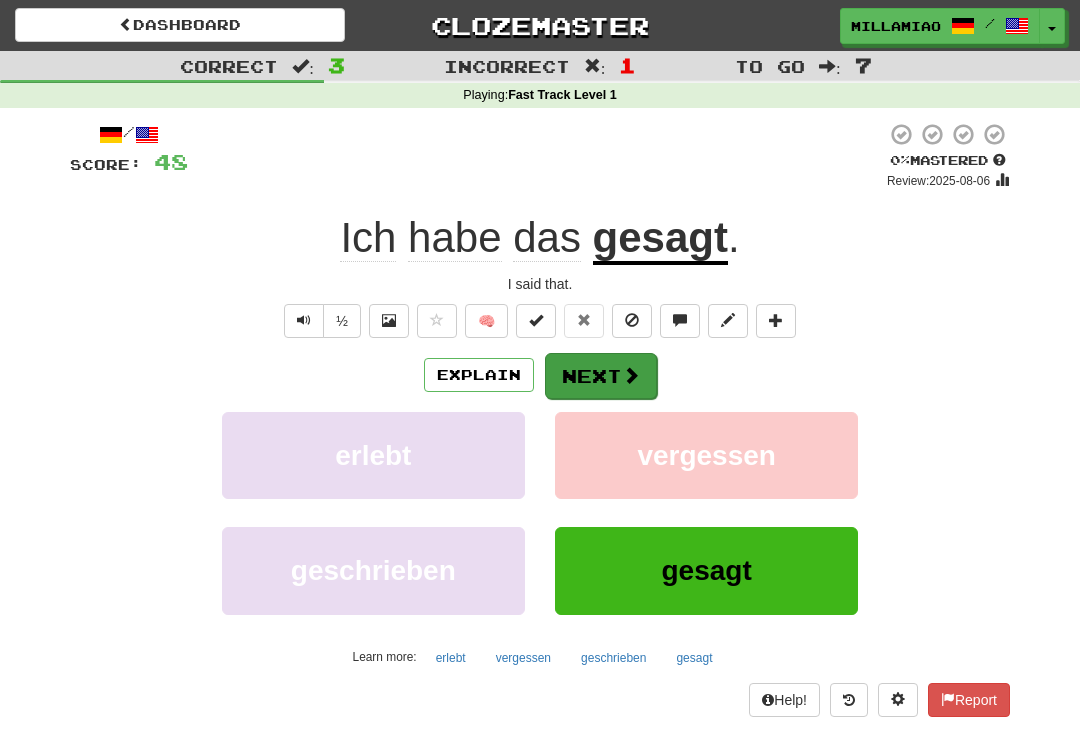 click on "Next" at bounding box center (601, 376) 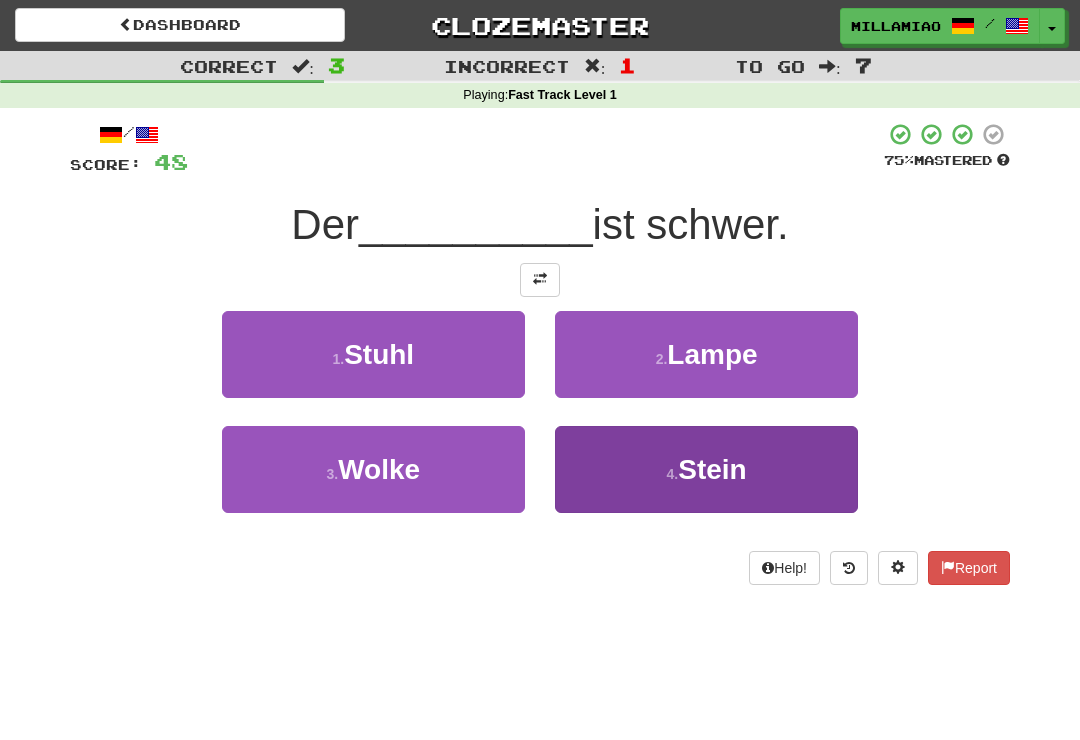 click on "Stein" at bounding box center [712, 469] 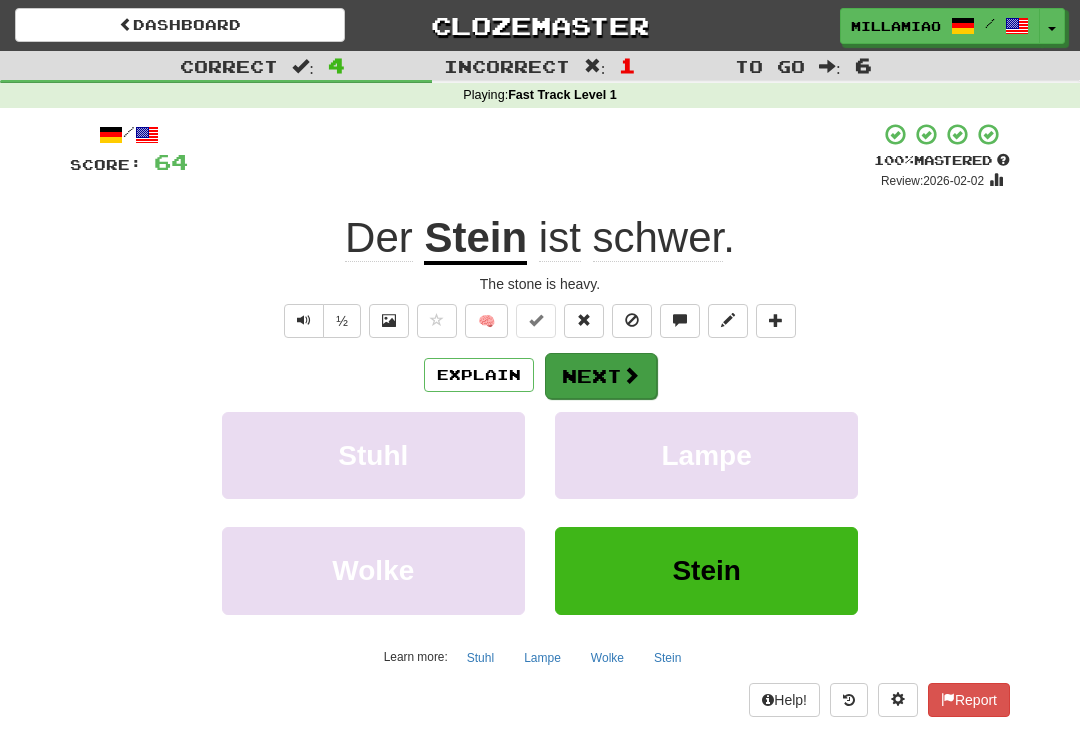 click on "Next" at bounding box center (601, 376) 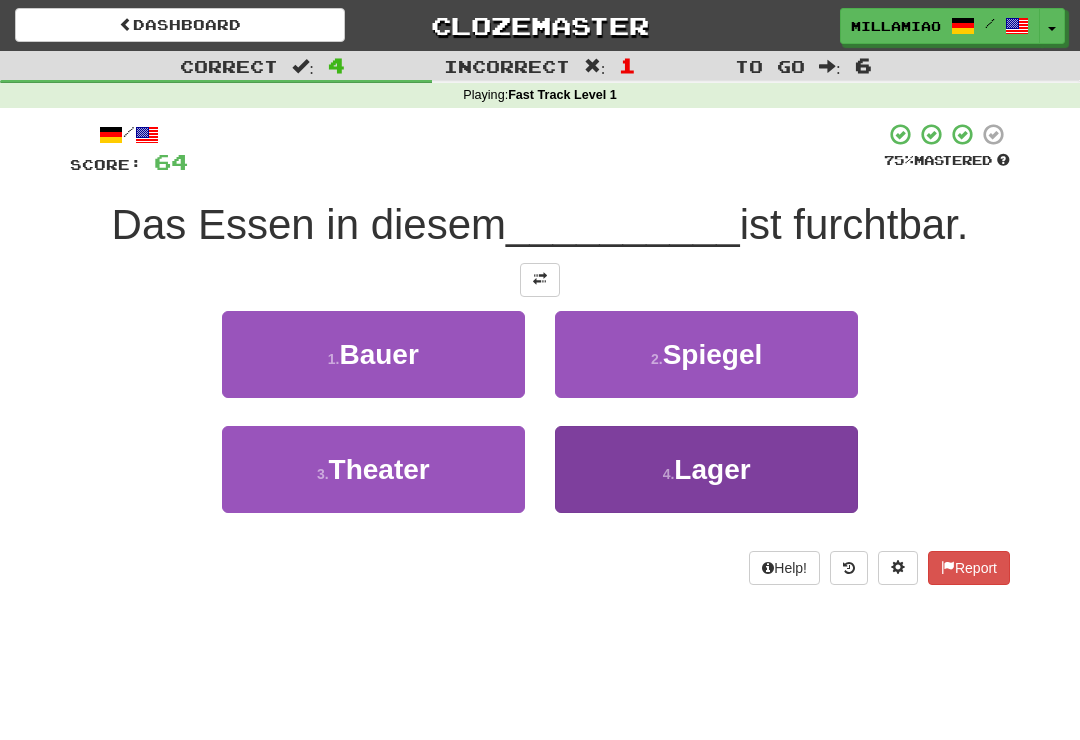 click on "Lager" at bounding box center (712, 469) 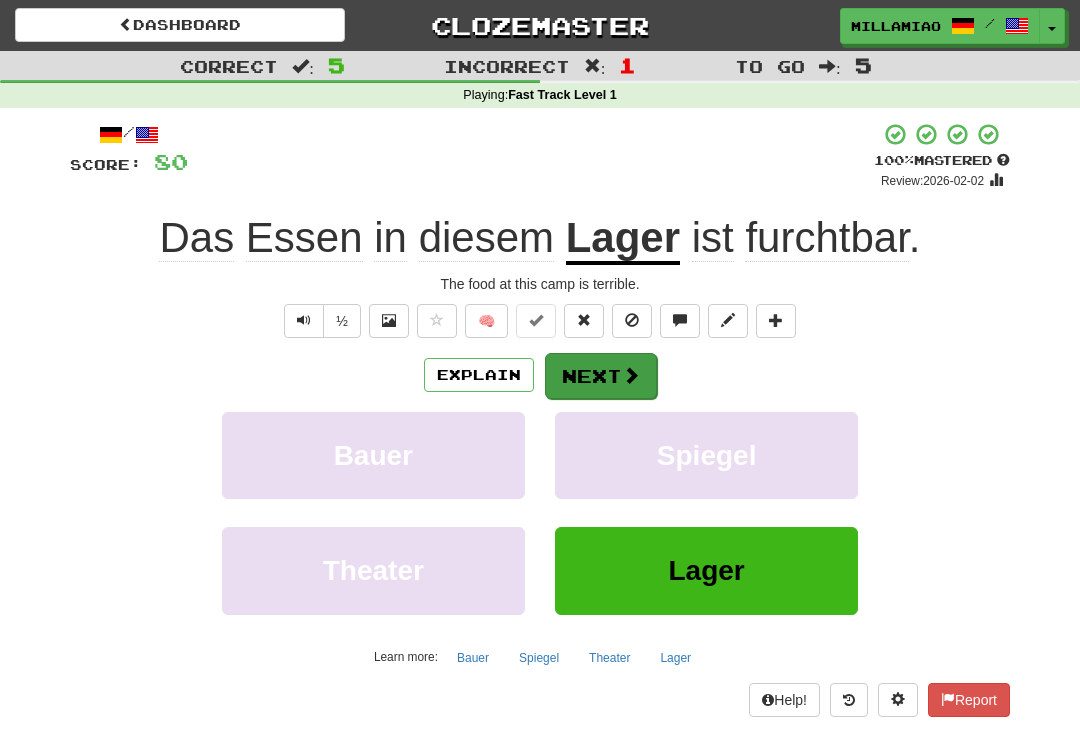 click at bounding box center (631, 375) 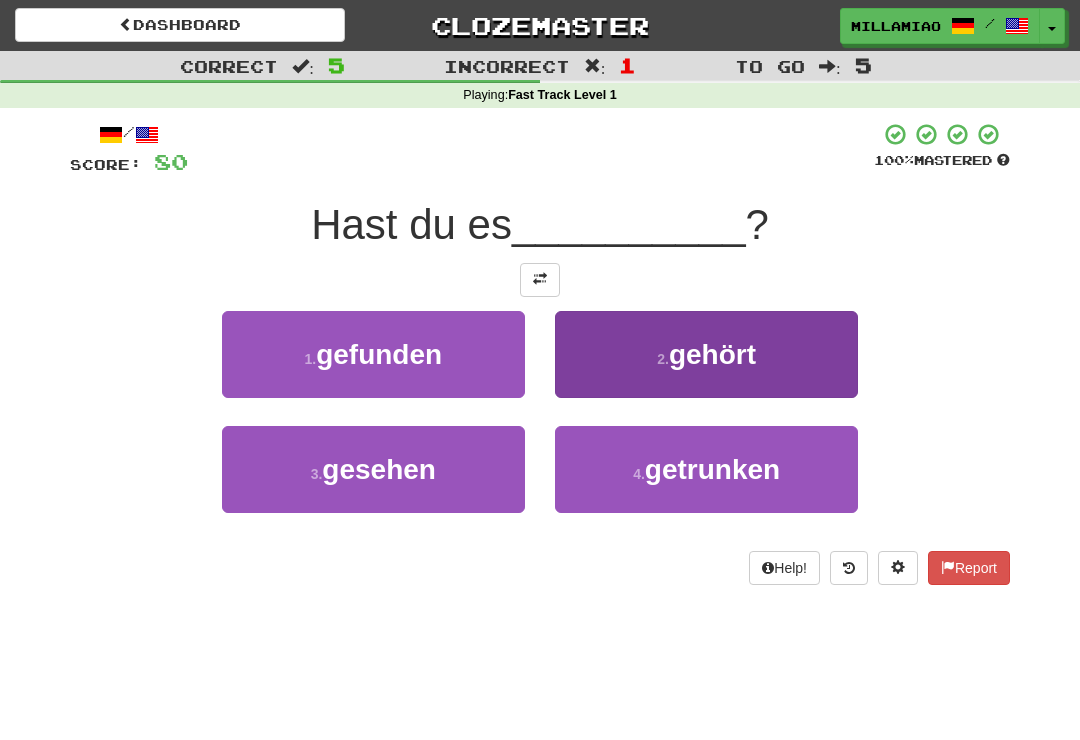 click on "2 .  gehört" at bounding box center (706, 354) 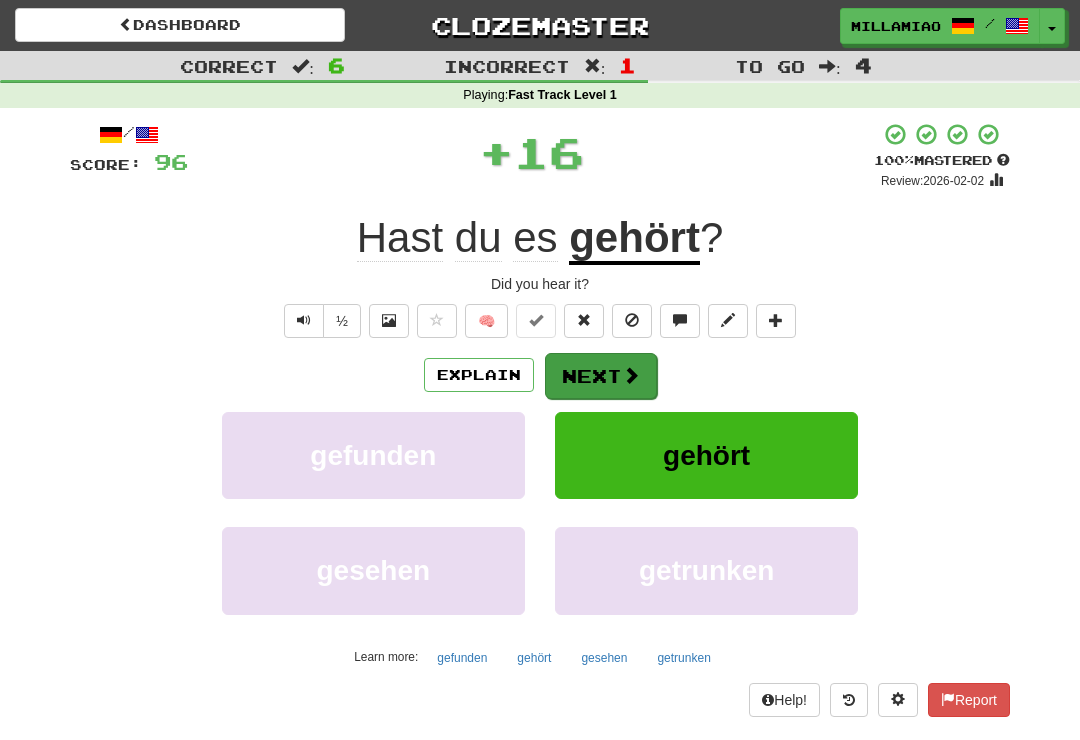 click on "Next" at bounding box center (601, 376) 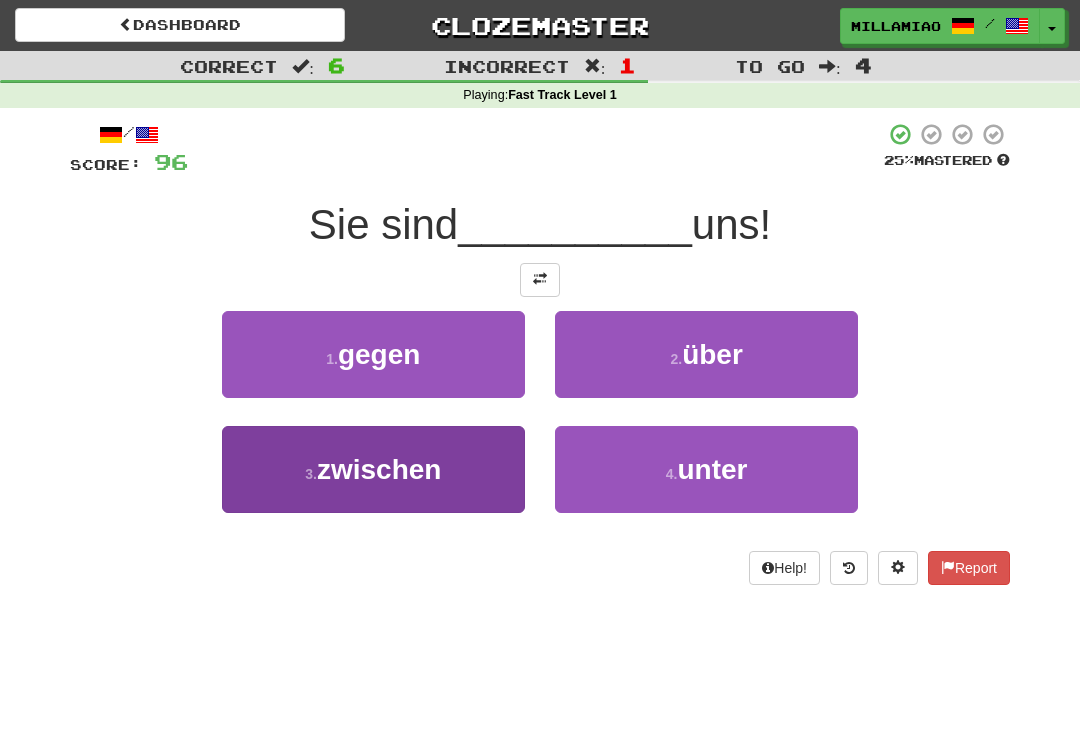 click on "3 .  zwischen" at bounding box center [373, 469] 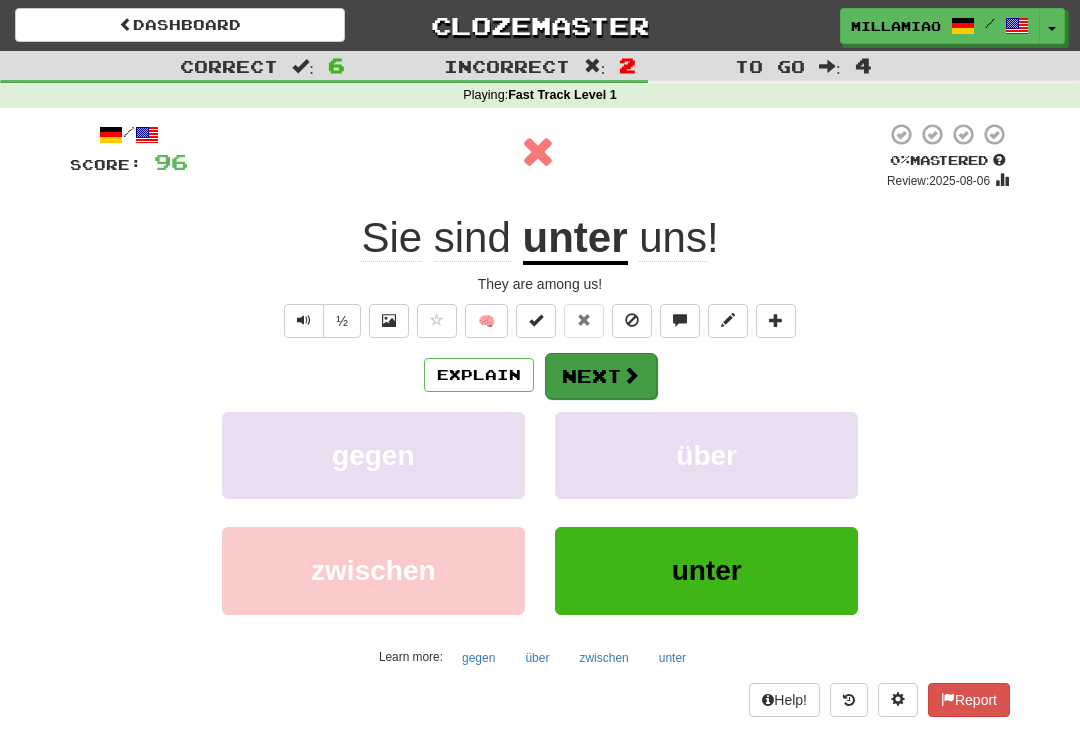 click at bounding box center [631, 375] 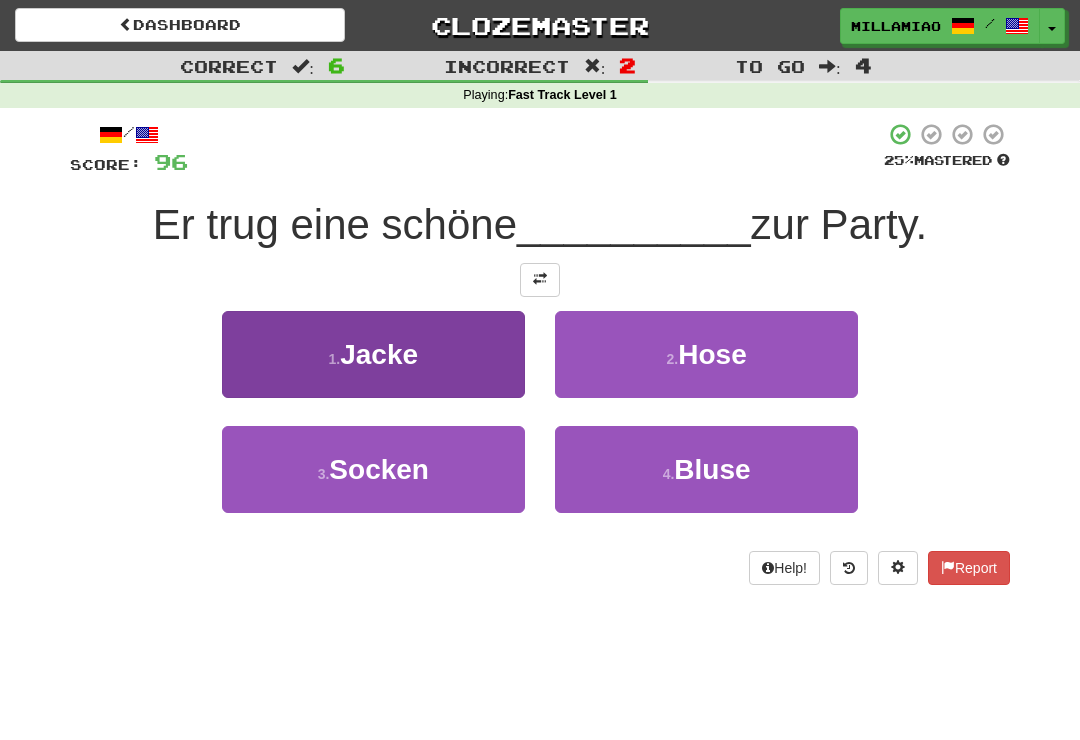 click on "1 .  Jacke" at bounding box center (373, 354) 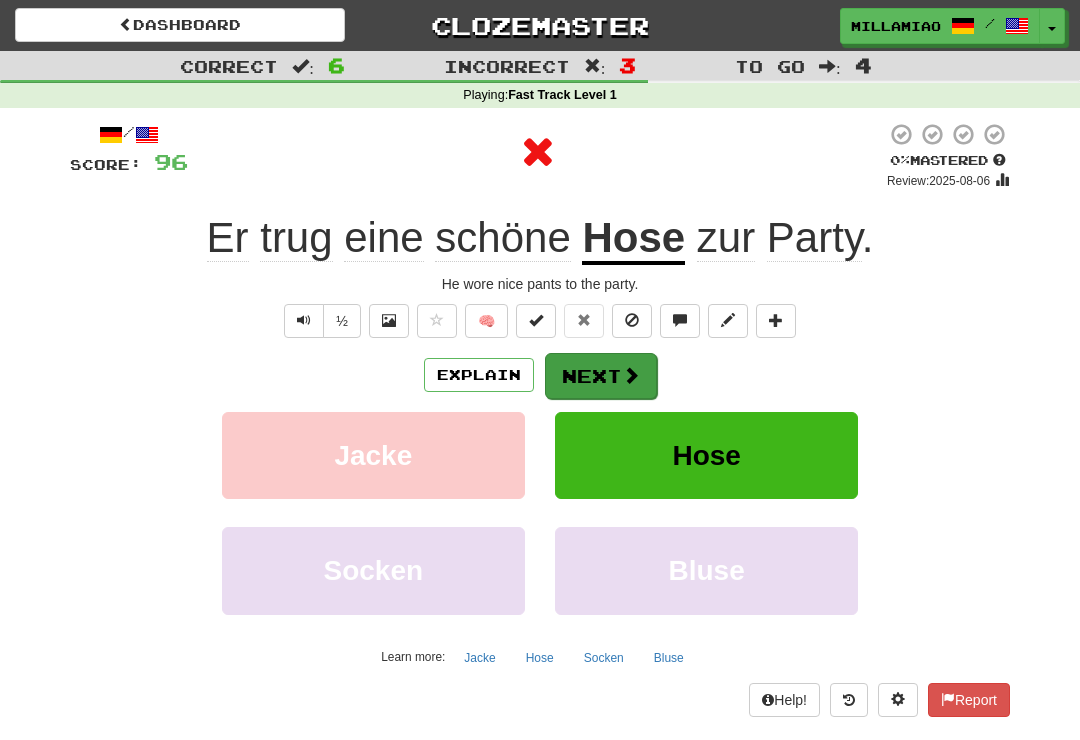 click at bounding box center (631, 375) 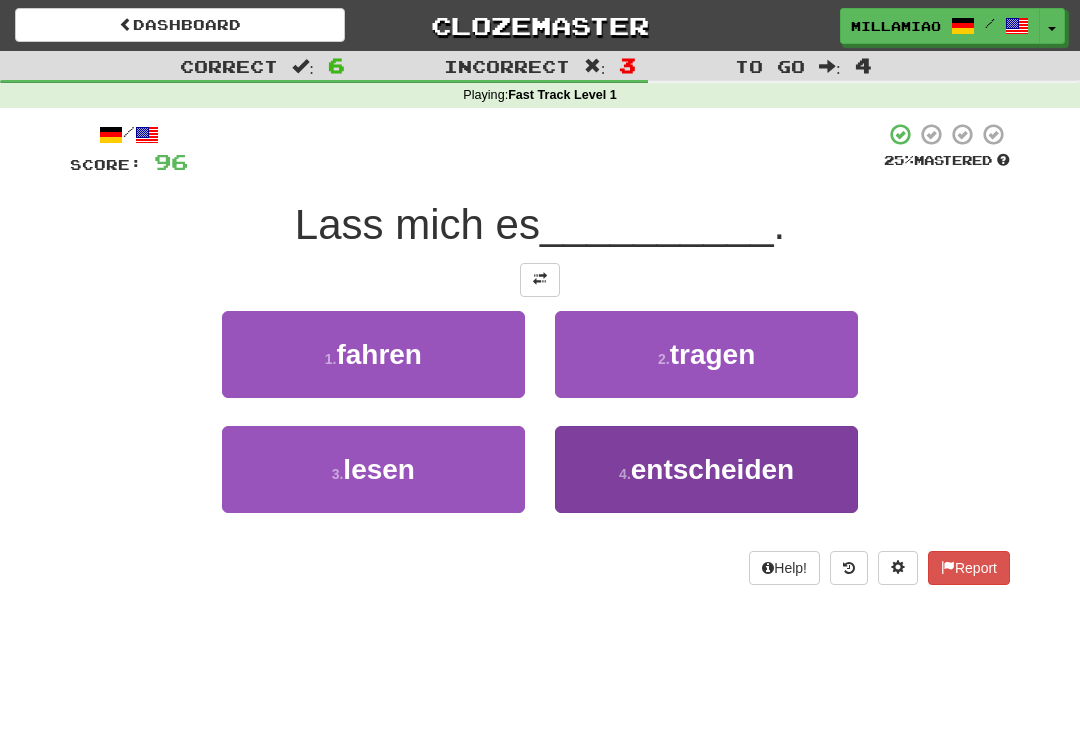 click on "entscheiden" at bounding box center (712, 469) 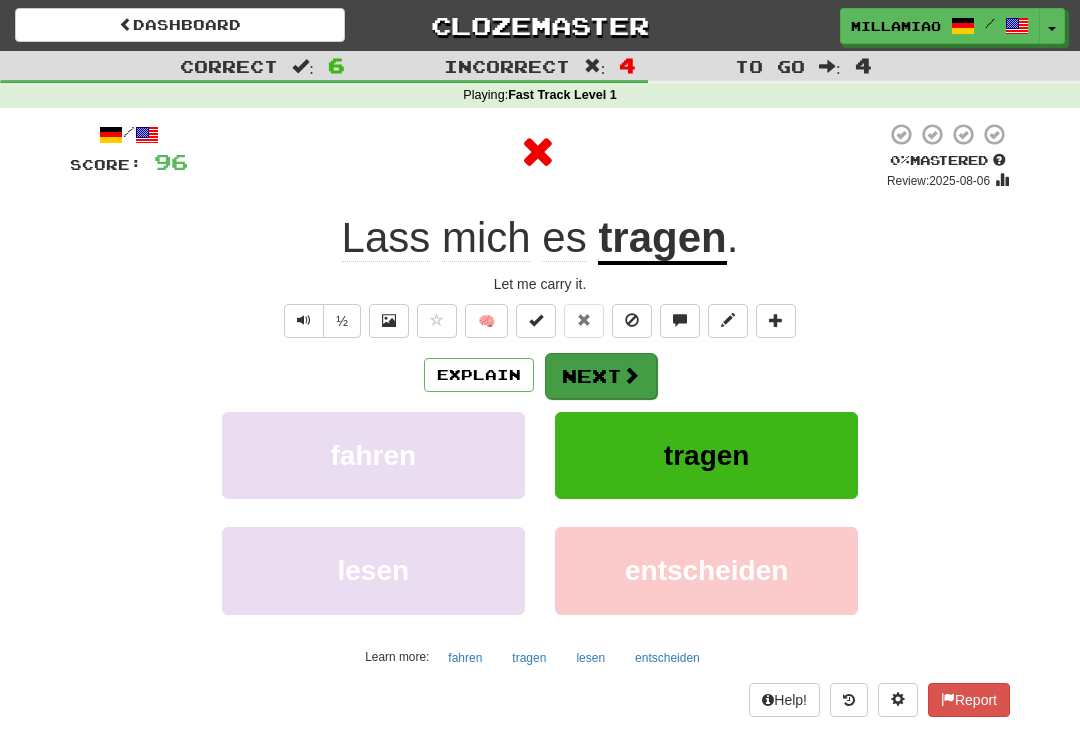 click on "Next" at bounding box center (601, 376) 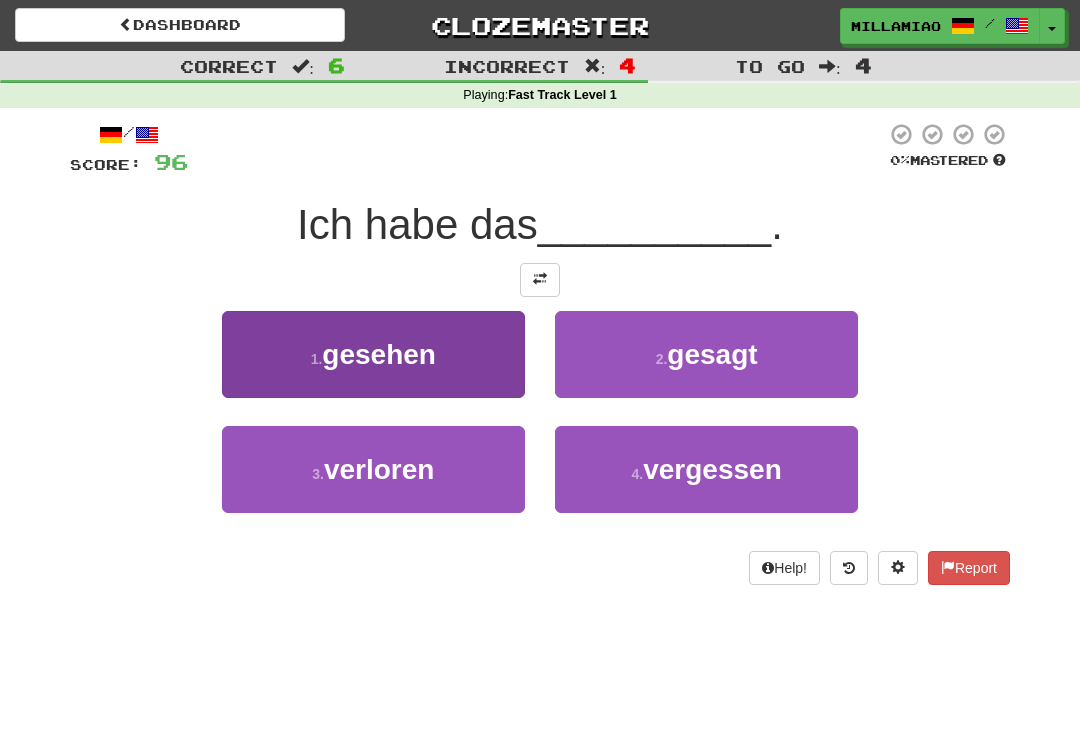 click on "1 .  gesehen" at bounding box center [373, 354] 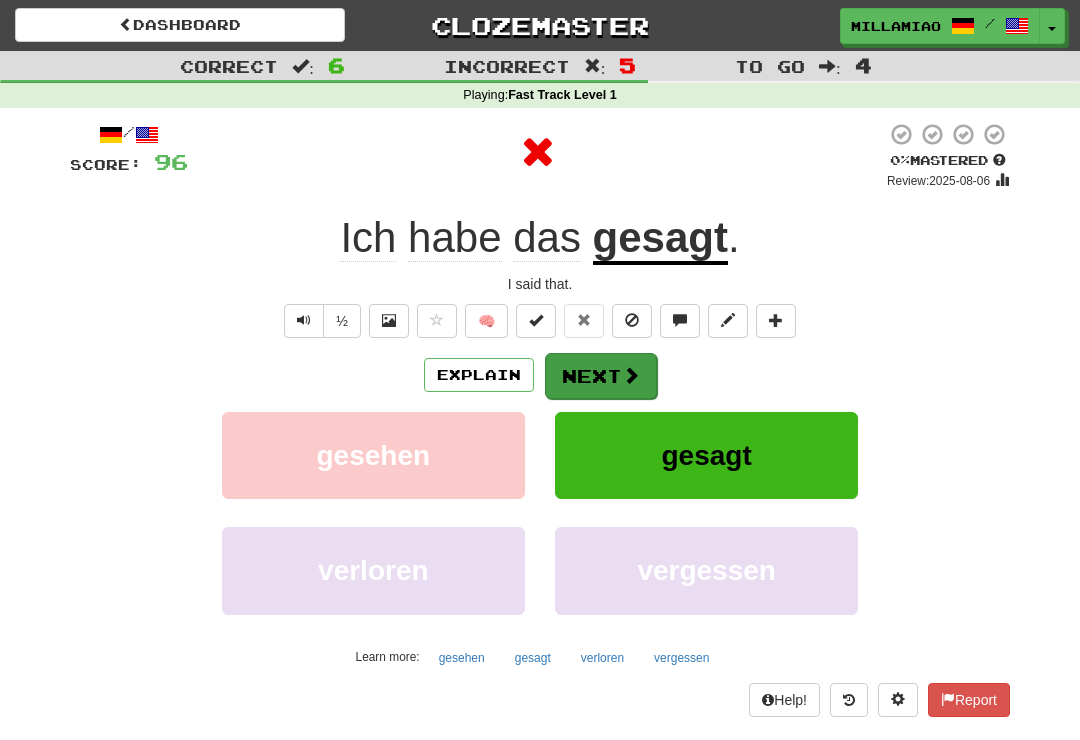 click at bounding box center [631, 375] 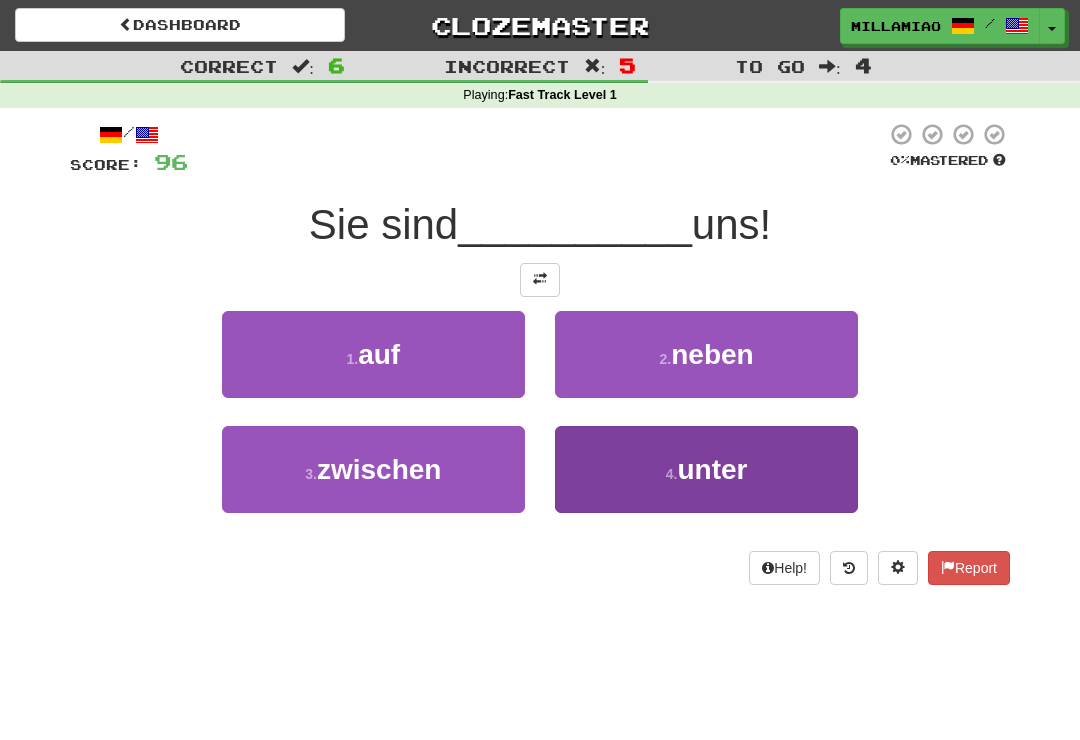click on "unter" at bounding box center (712, 469) 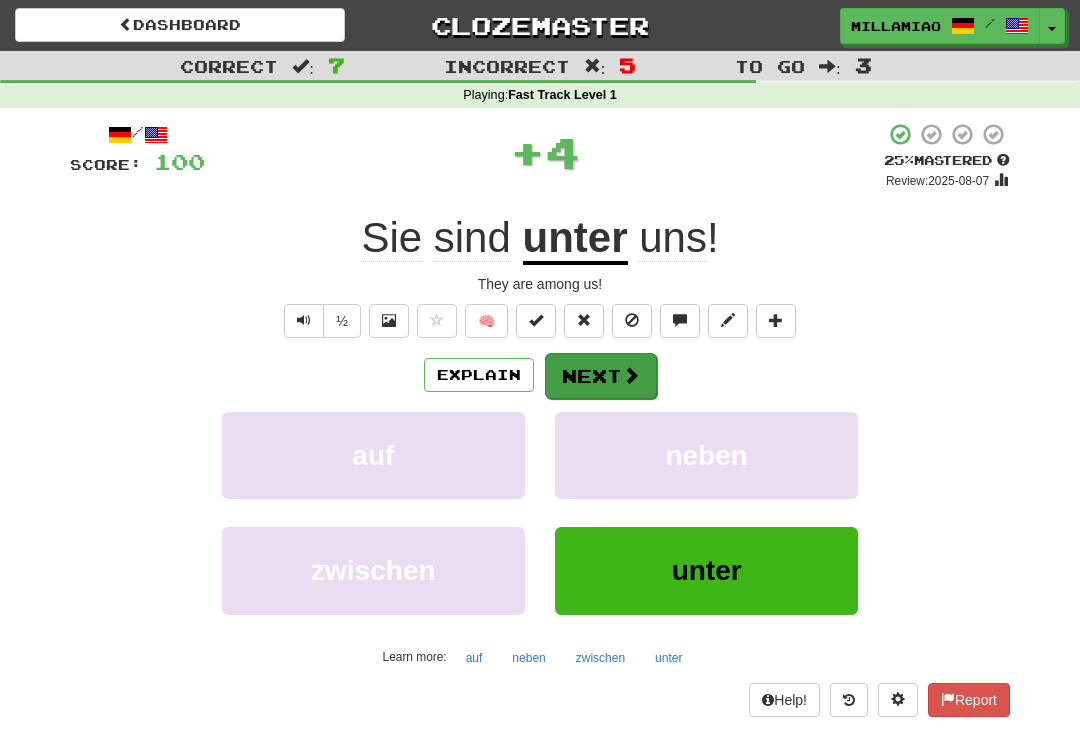 click on "Next" at bounding box center [601, 376] 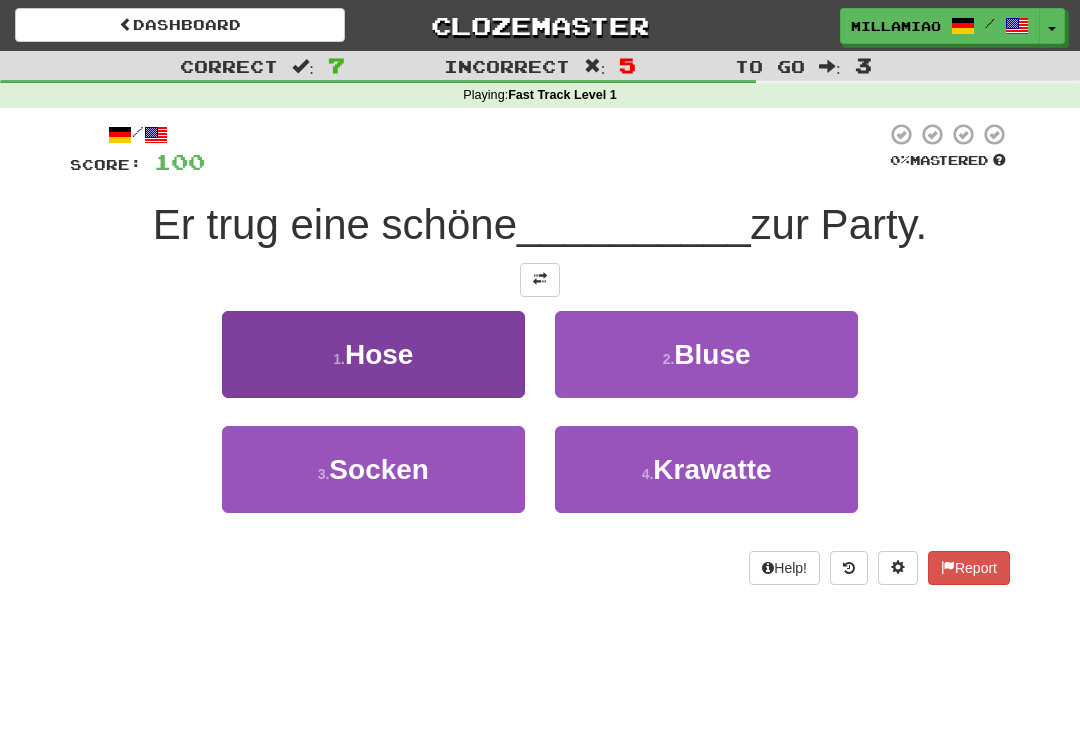 click on "1 .  Hose" at bounding box center (373, 354) 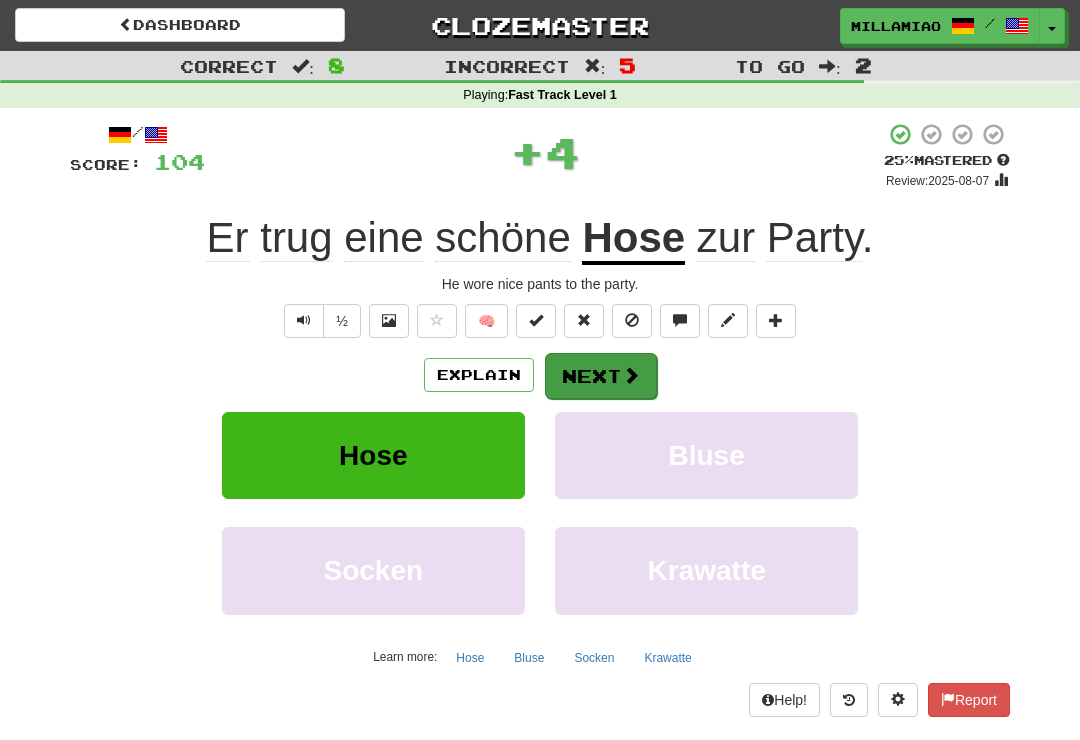 click at bounding box center [631, 375] 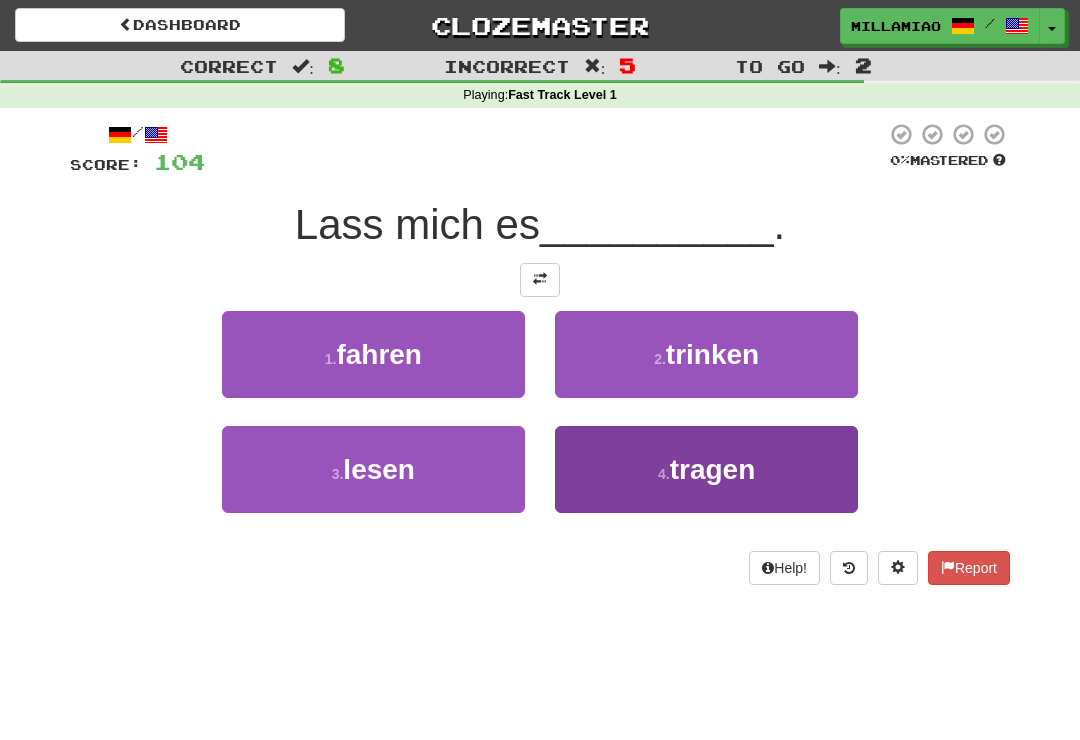 click on "tragen" at bounding box center [713, 469] 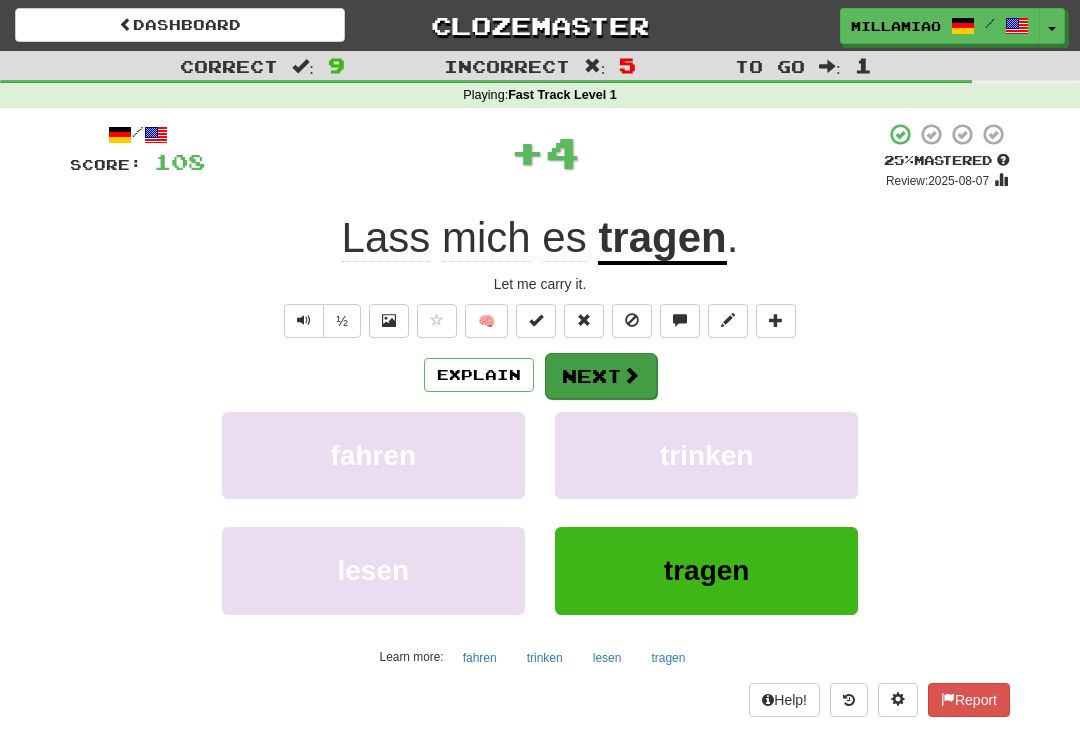 click at bounding box center (631, 375) 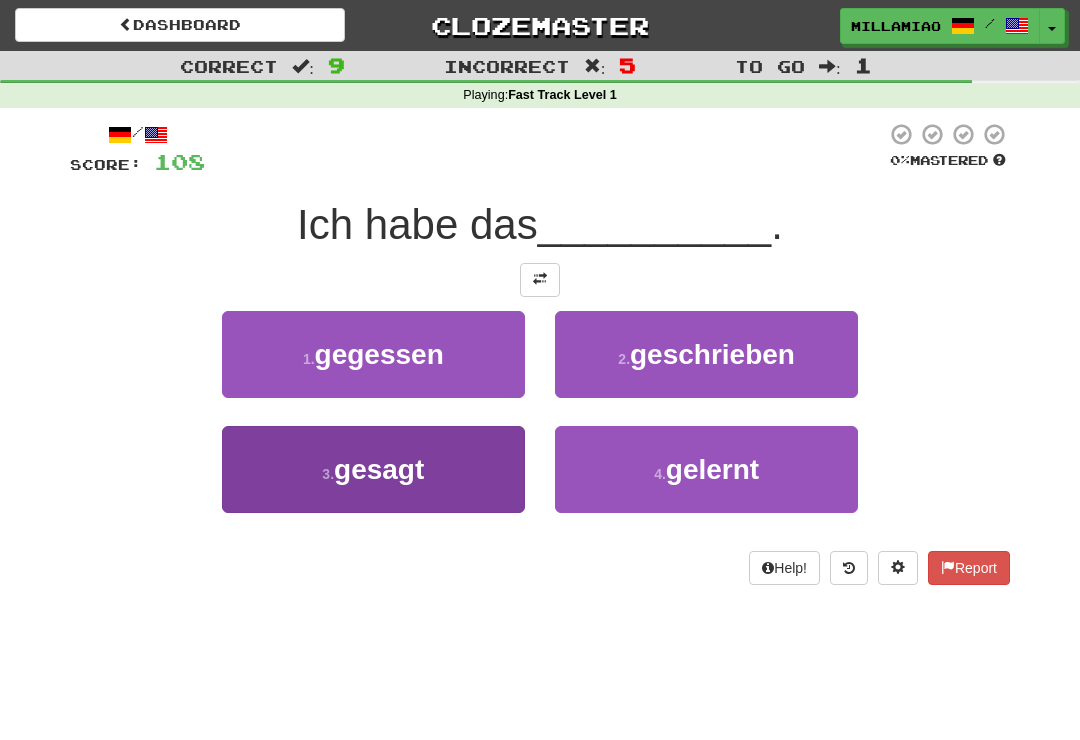 click on "3 .  gesagt" at bounding box center [373, 469] 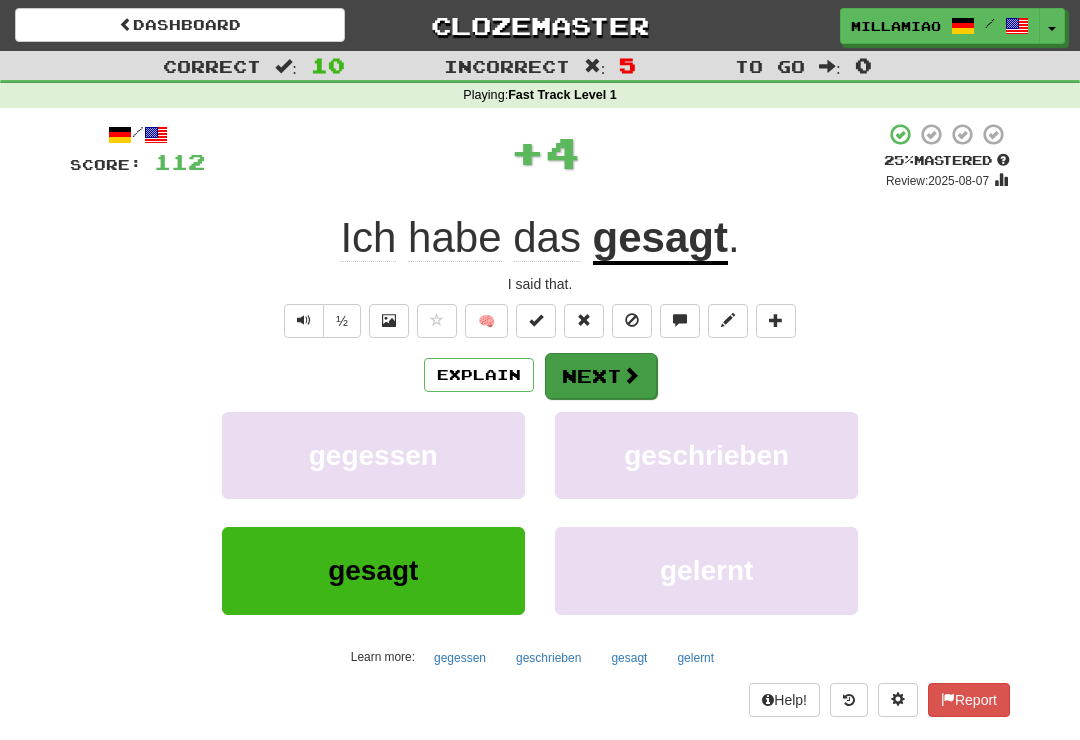 click at bounding box center (631, 375) 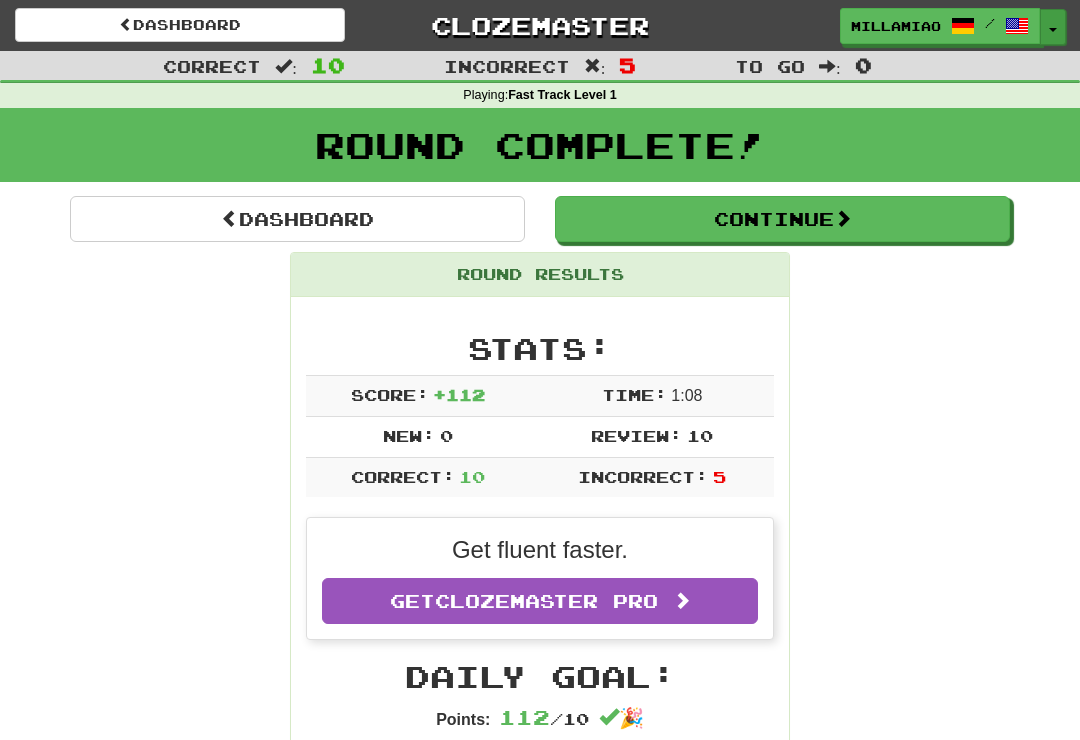 click on "Toggle Dropdown" at bounding box center (1053, 27) 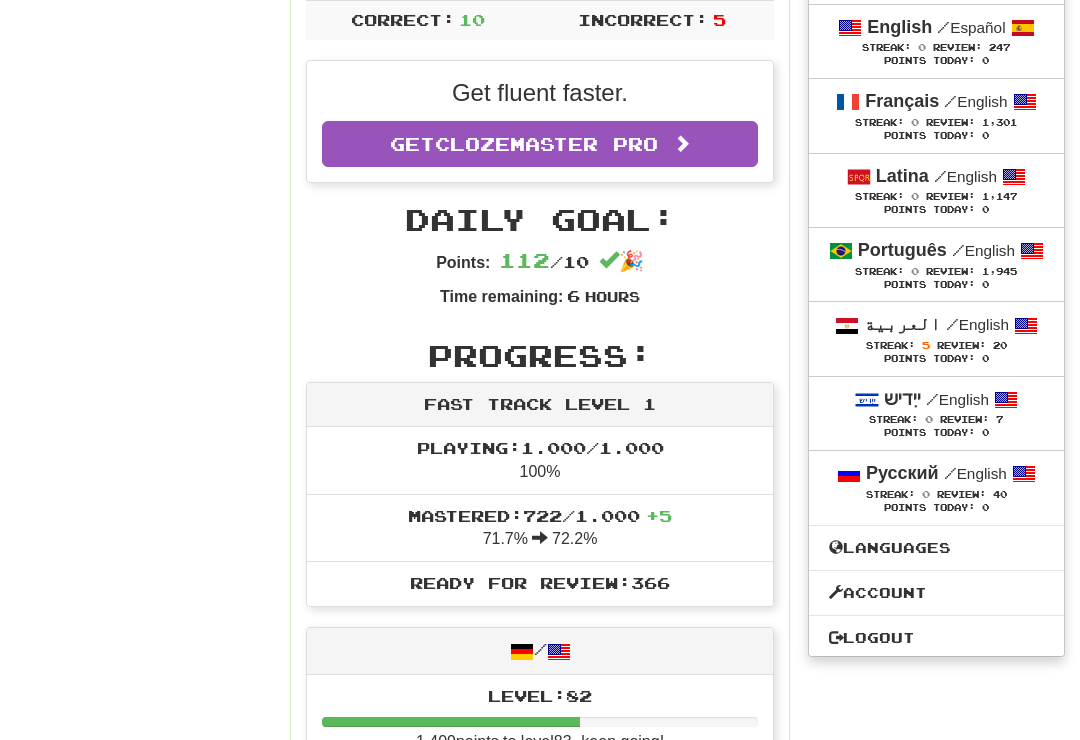 scroll, scrollTop: 487, scrollLeft: 0, axis: vertical 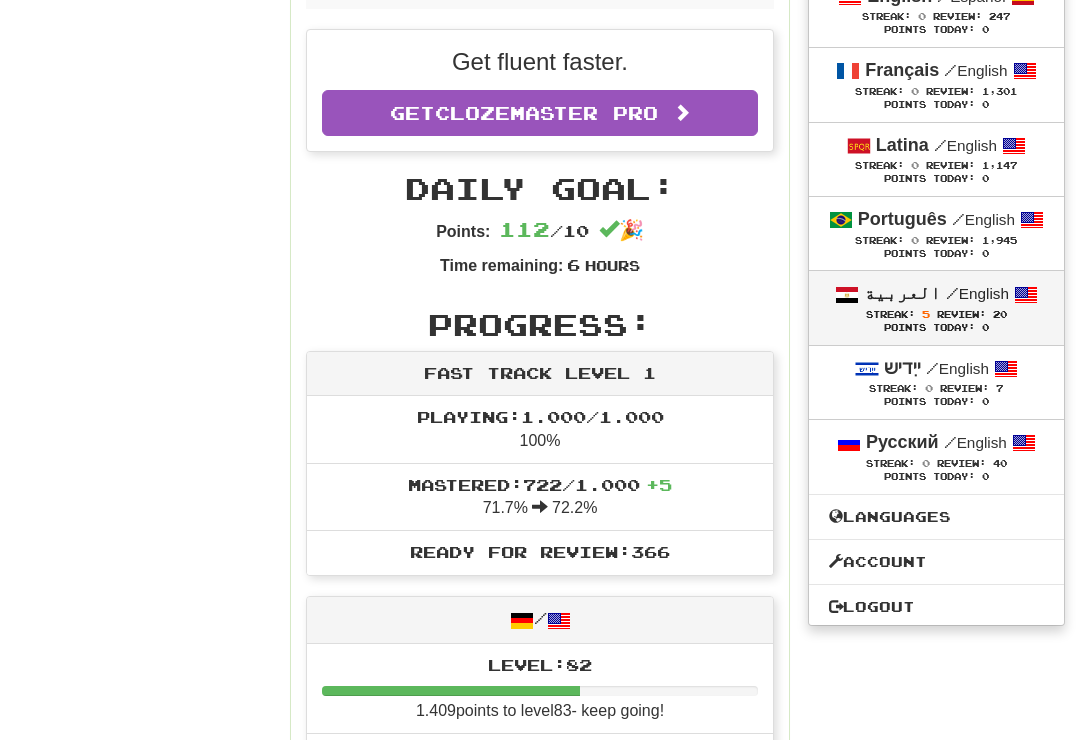 click on "Review:" at bounding box center [961, 315] 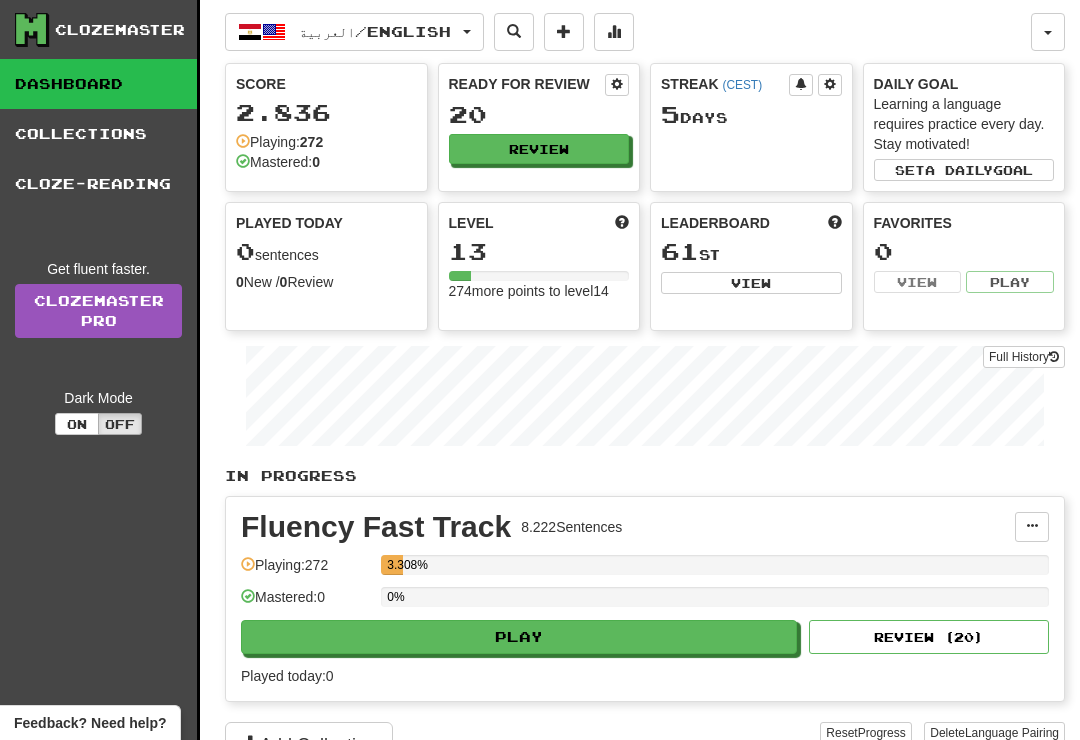 scroll, scrollTop: 0, scrollLeft: 0, axis: both 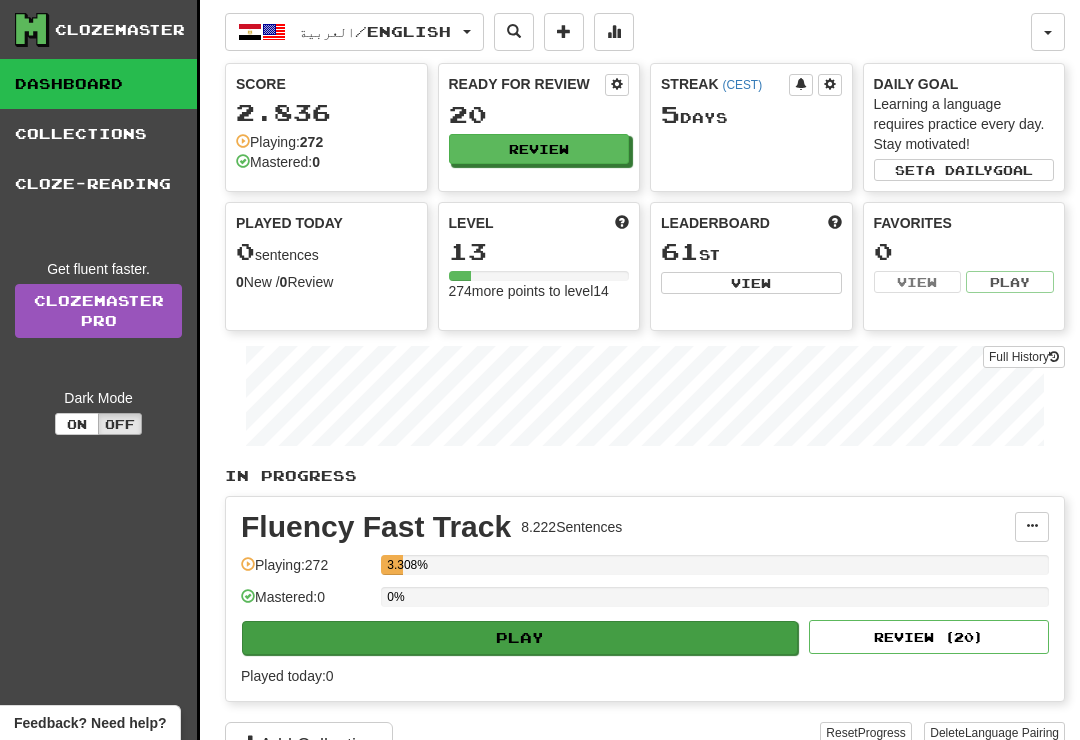 click on "Play" at bounding box center (520, 638) 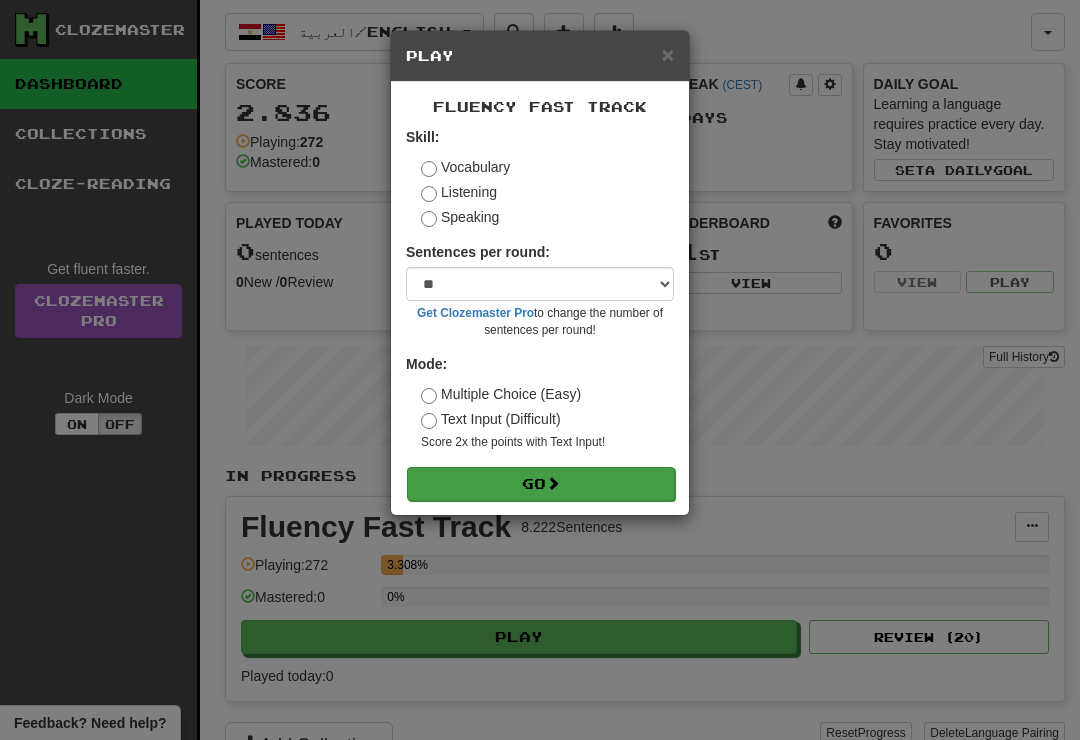 click on "Go" at bounding box center [541, 484] 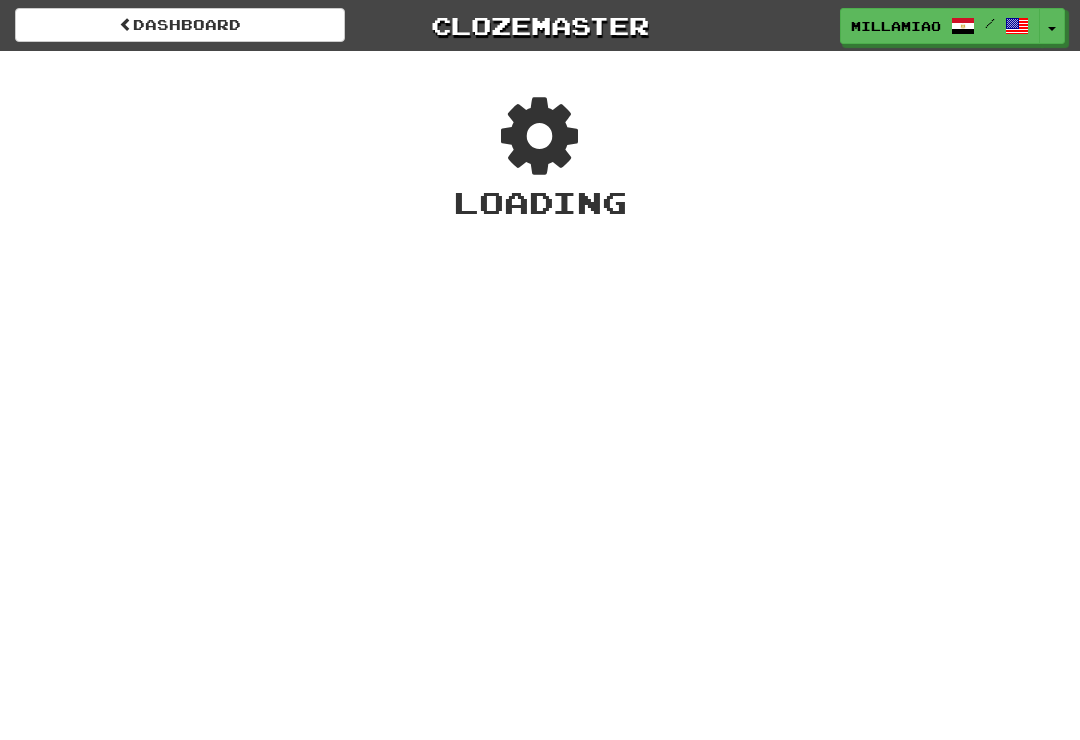 scroll, scrollTop: 0, scrollLeft: 0, axis: both 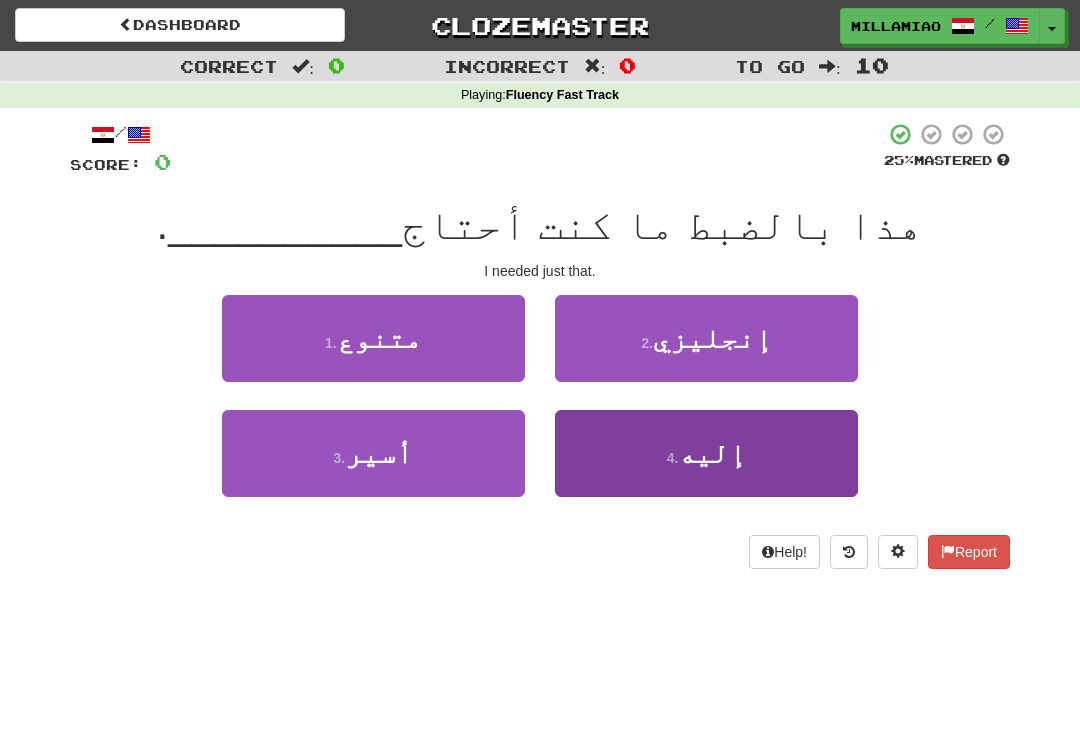 click on "إليه" at bounding box center [712, 453] 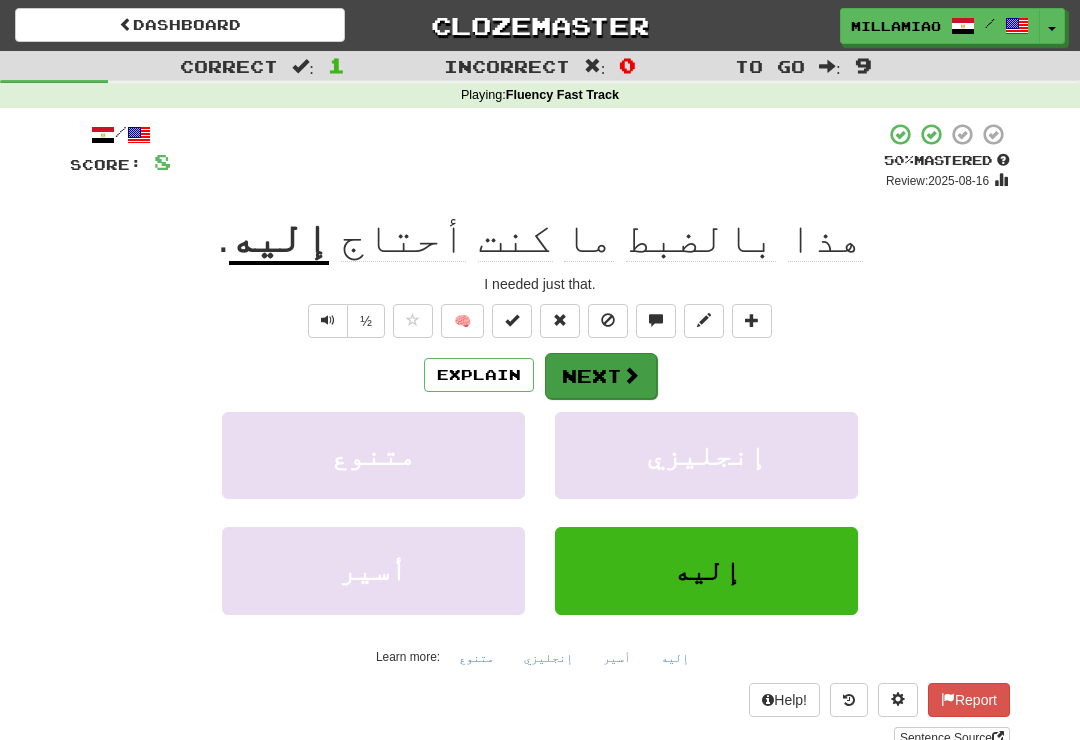 click on "Next" at bounding box center (601, 376) 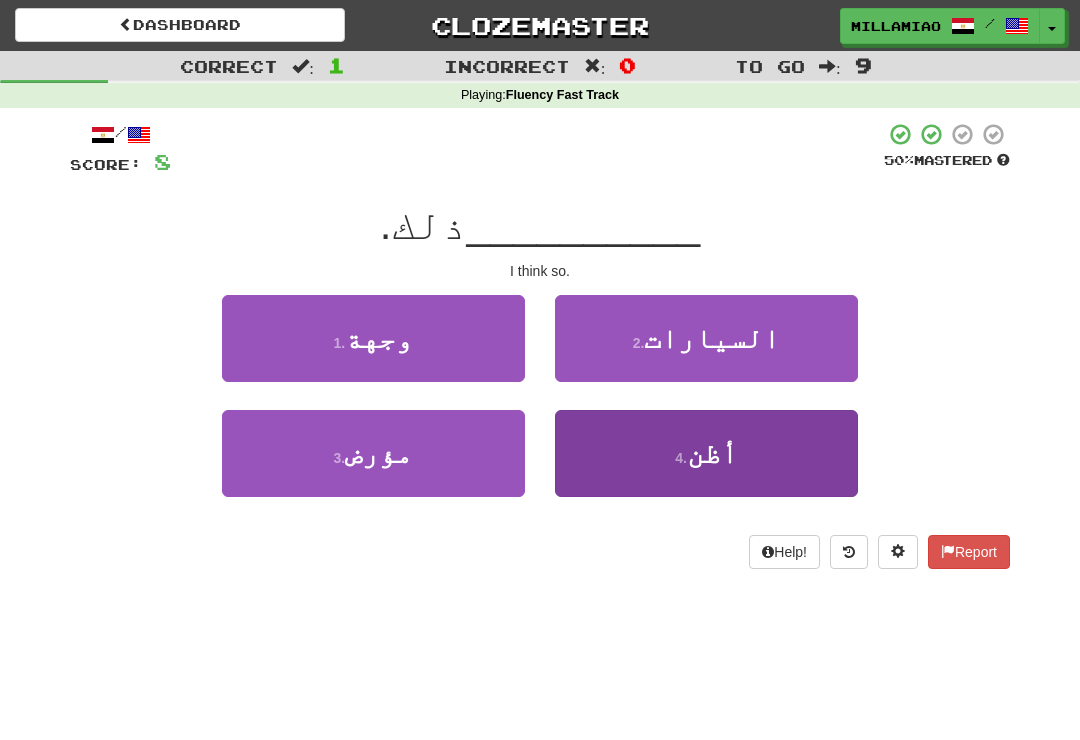 click on "4 . أظن" at bounding box center [706, 453] 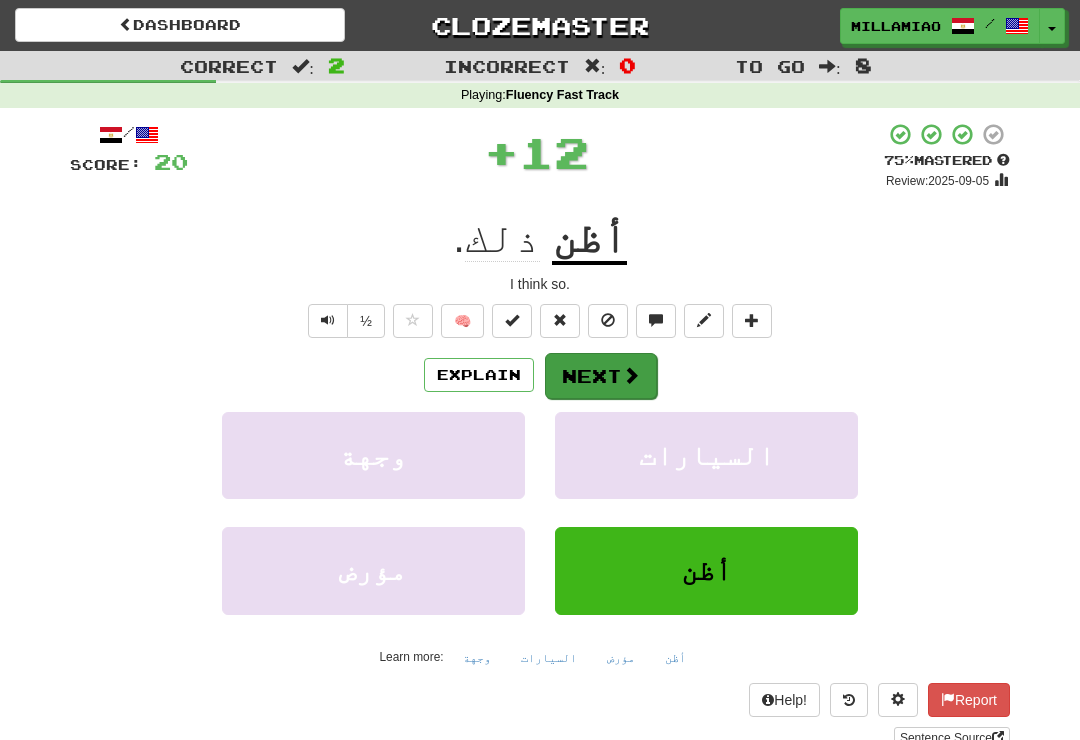 click at bounding box center [631, 375] 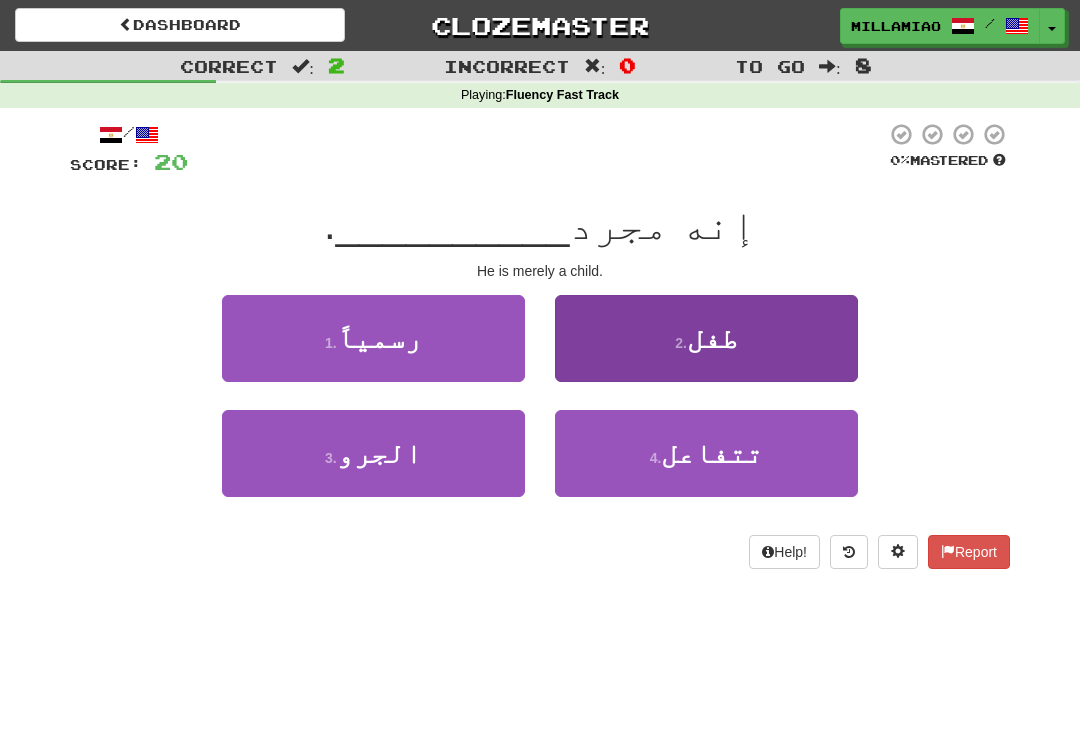 click on "2 . طفل" at bounding box center [706, 338] 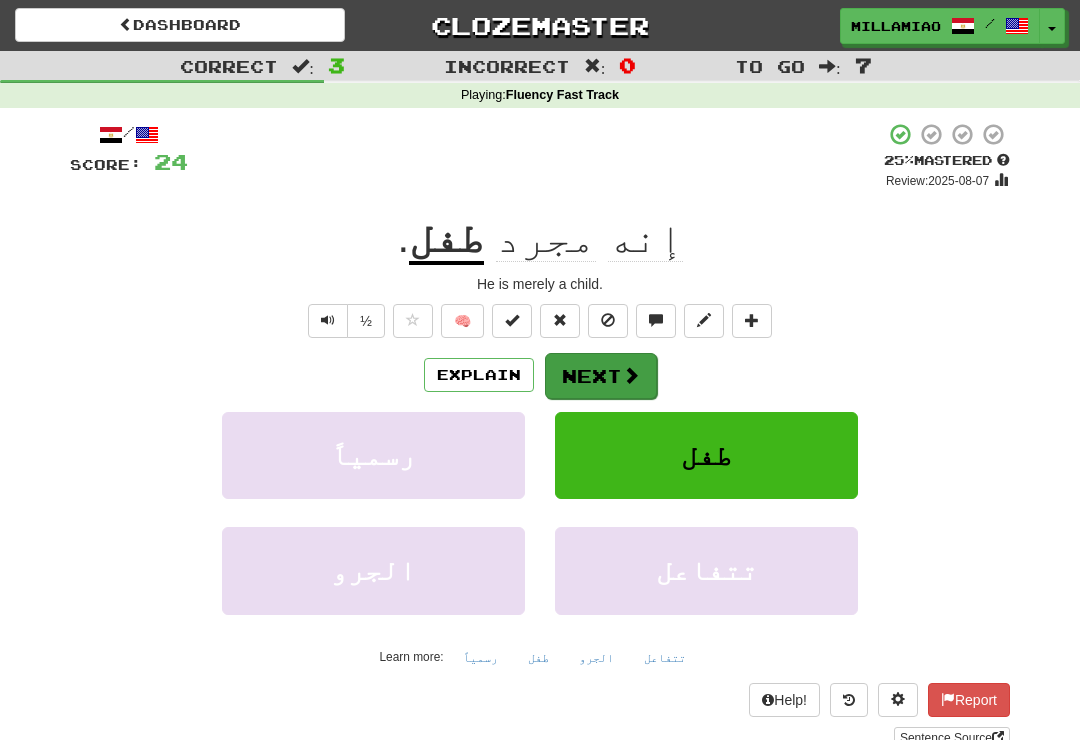 click at bounding box center [631, 375] 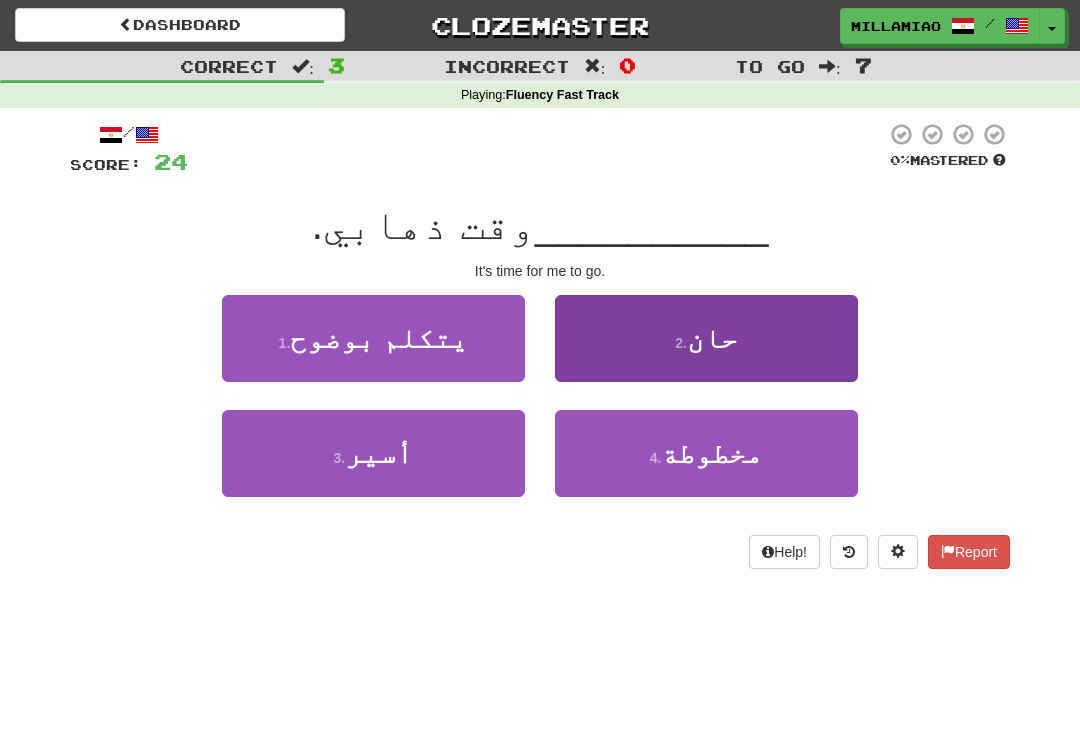 click on "2 . حان" at bounding box center (706, 338) 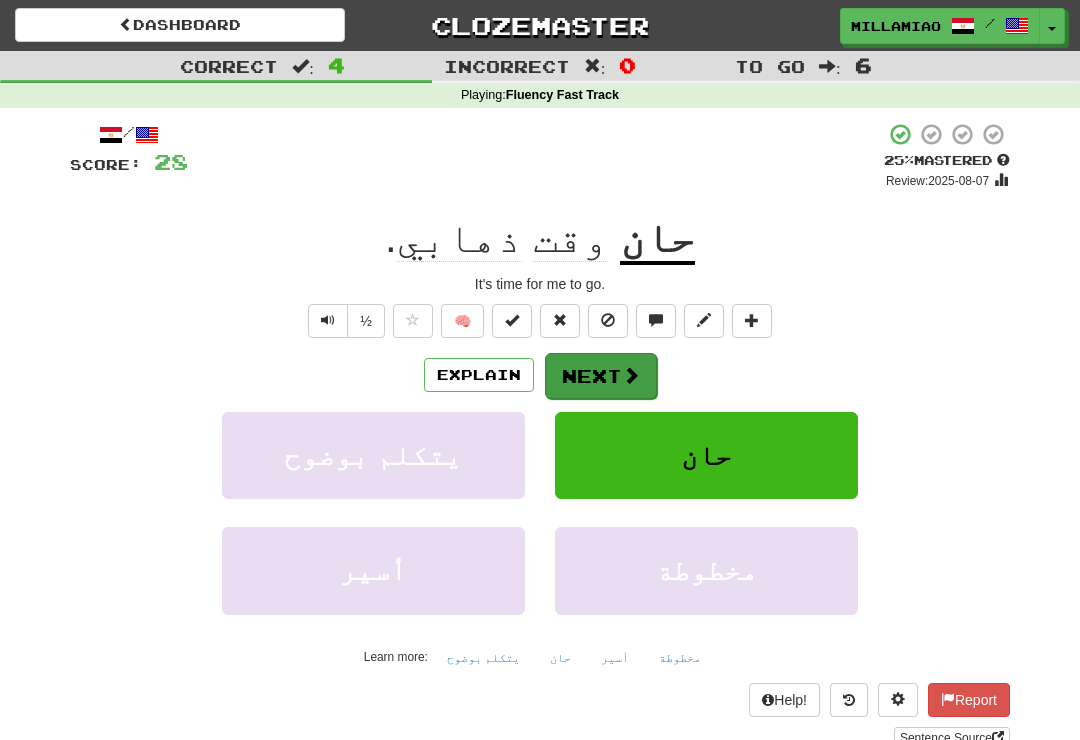 click on "Next" at bounding box center (601, 376) 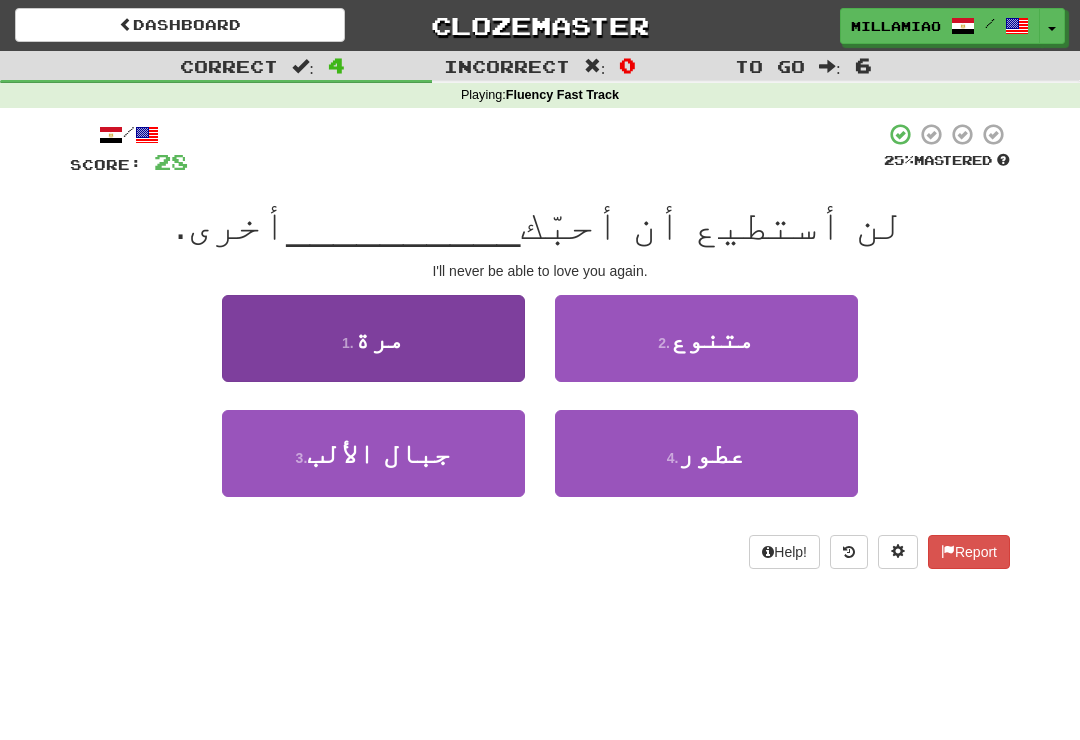 click on "1 .  مرة" at bounding box center [373, 338] 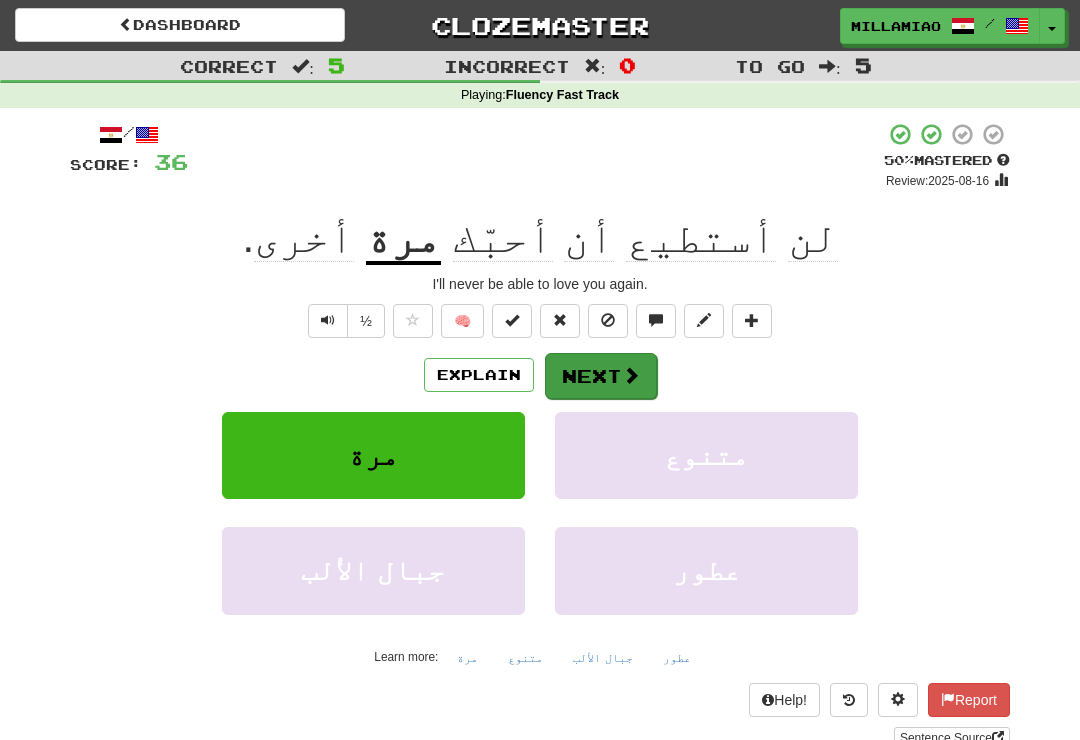 click on "Next" at bounding box center [601, 376] 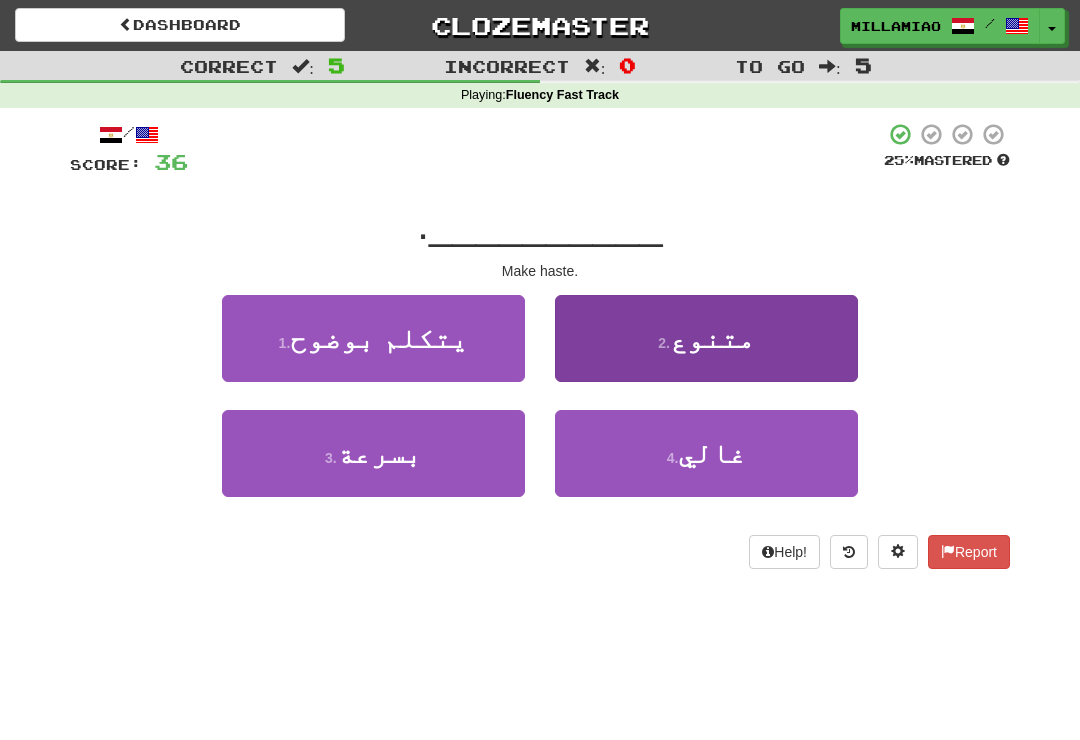 click on "2 . متنوع" at bounding box center (706, 338) 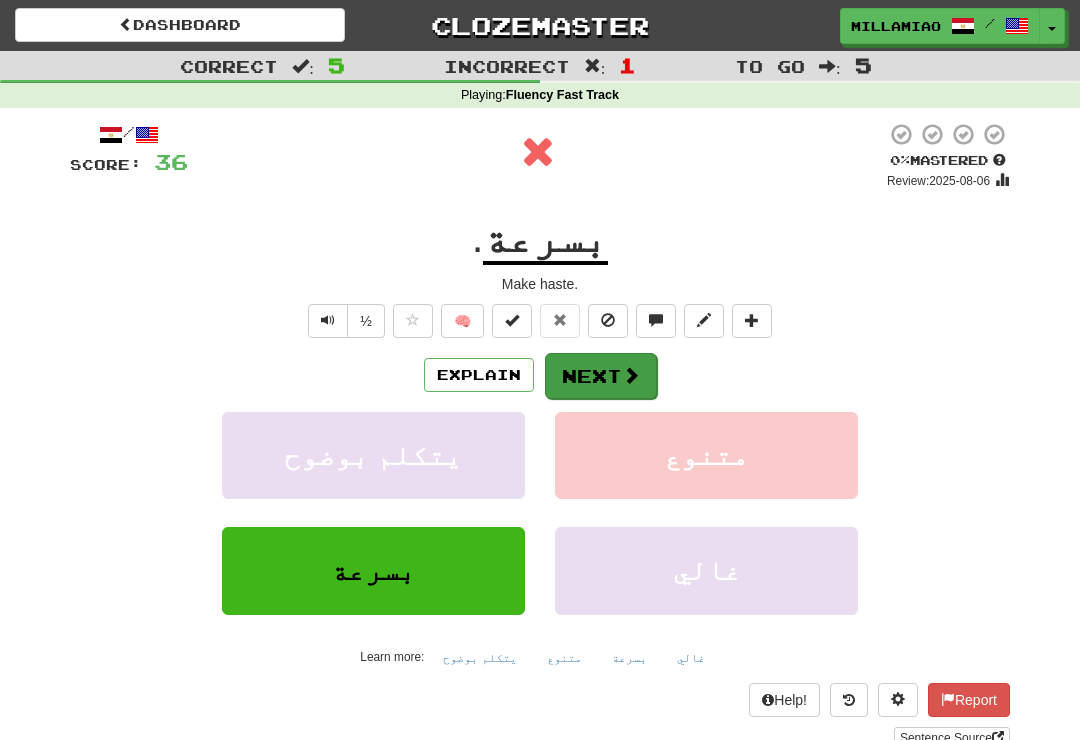click on "Next" at bounding box center (601, 376) 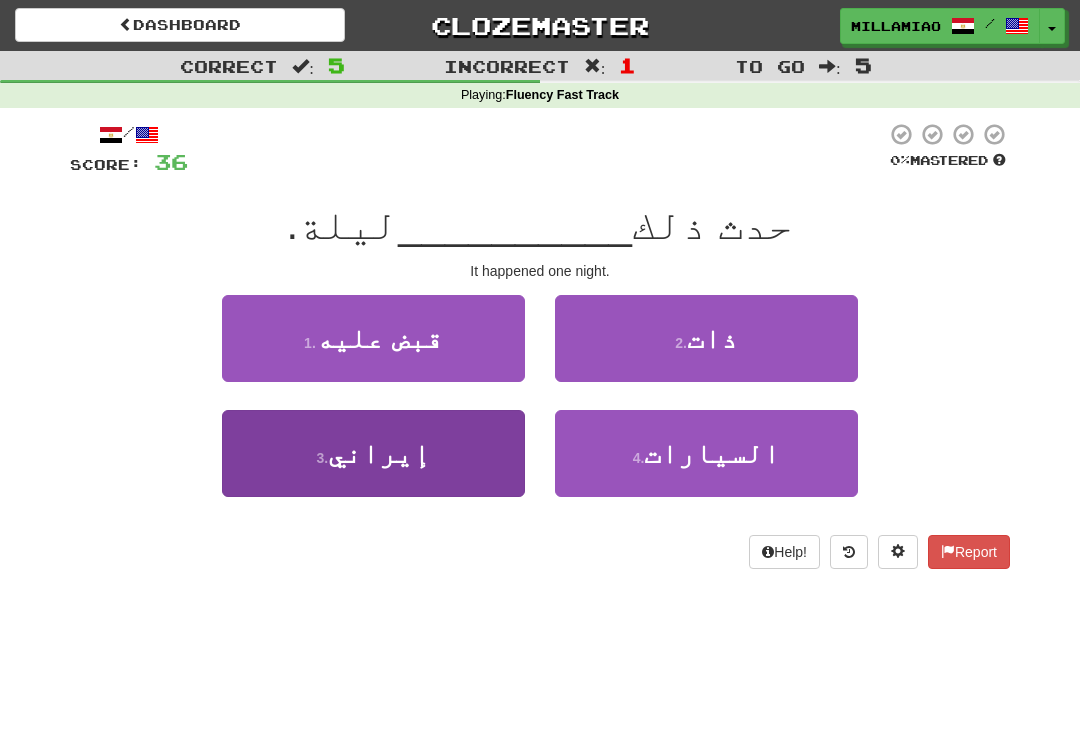 click on "3 . إيراني" at bounding box center (373, 453) 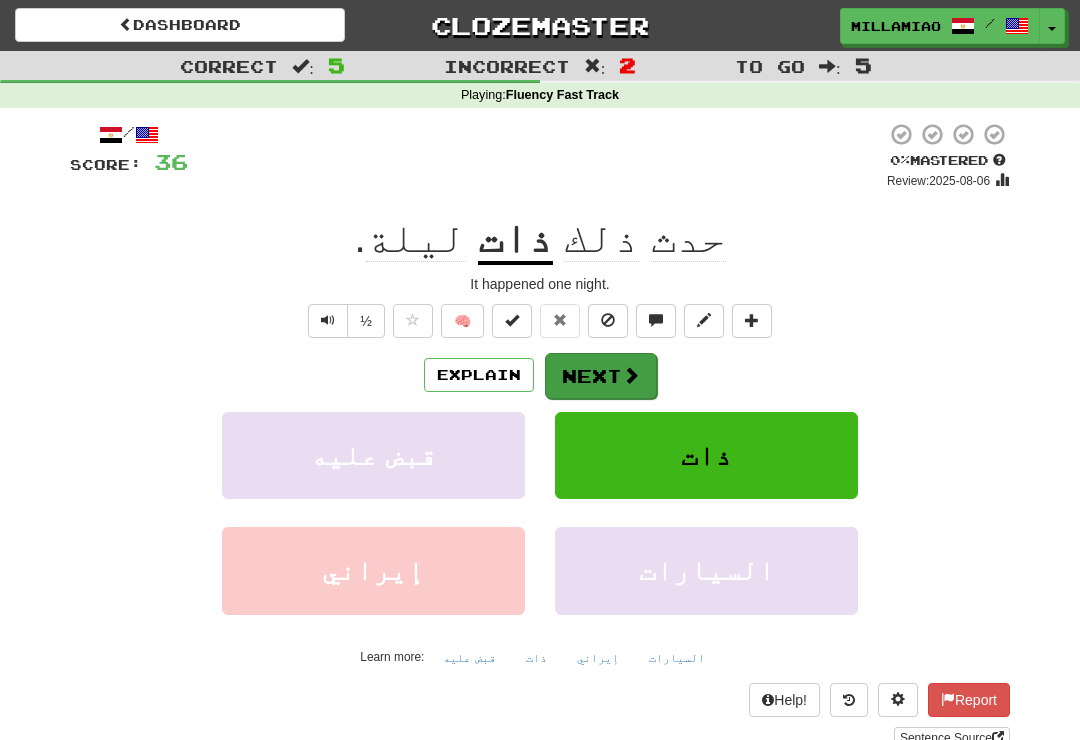 click on "Next" at bounding box center [601, 376] 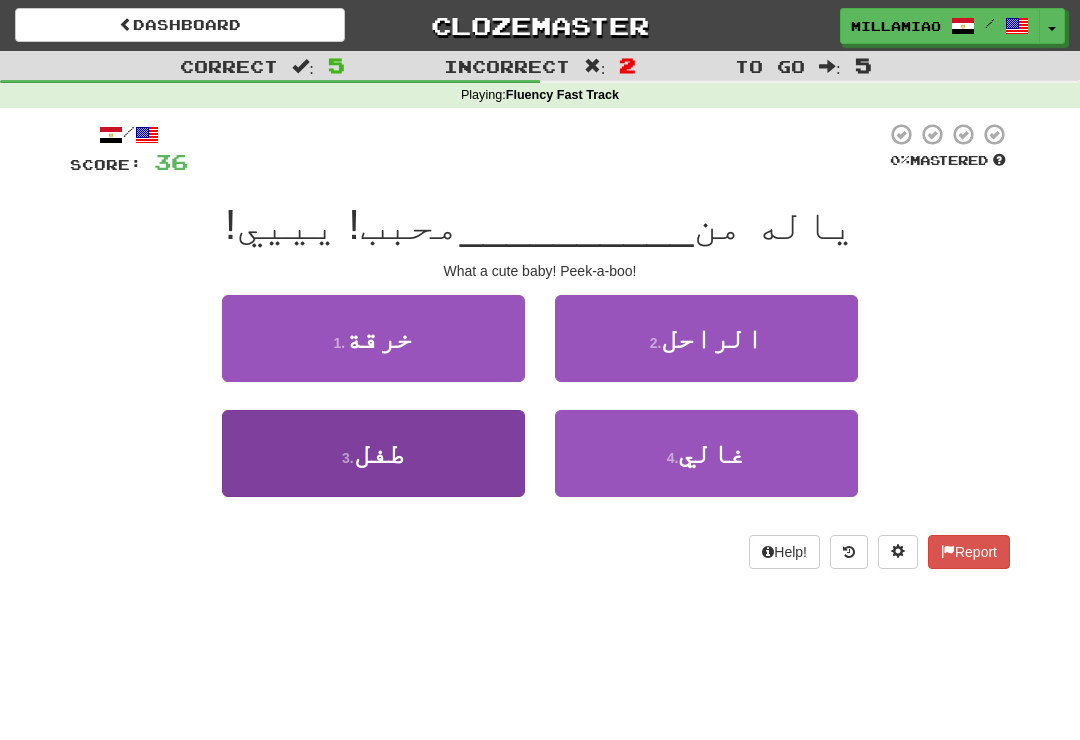 click on "3 . طفل" at bounding box center (373, 453) 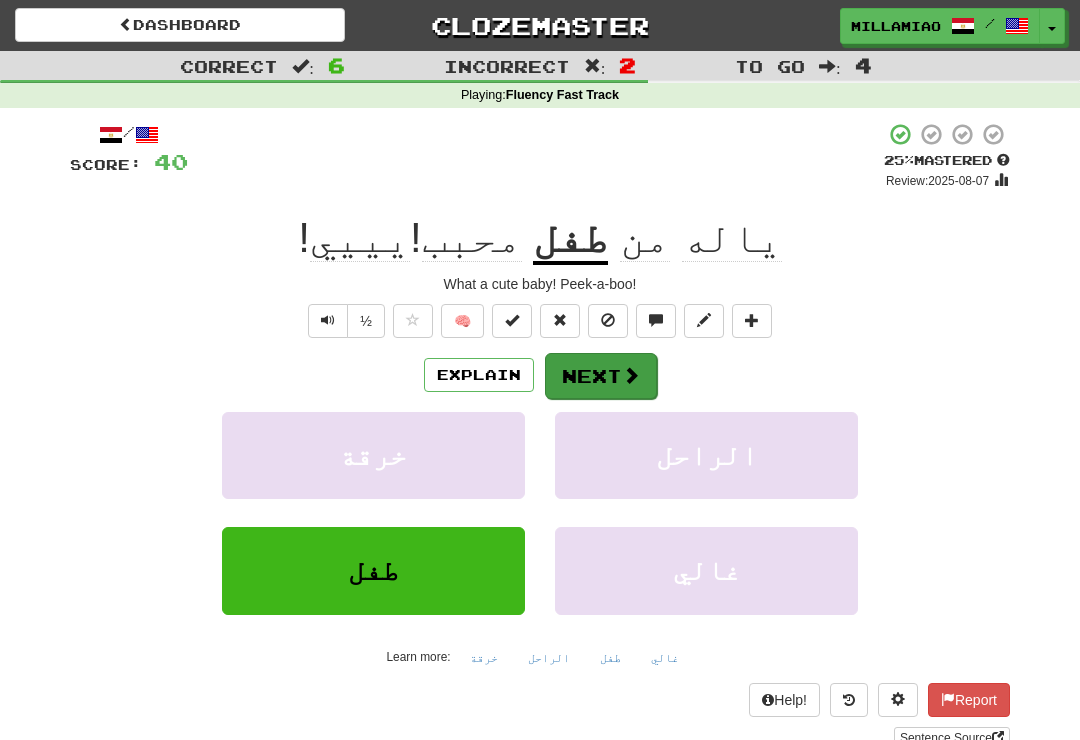click on "Next" at bounding box center (601, 376) 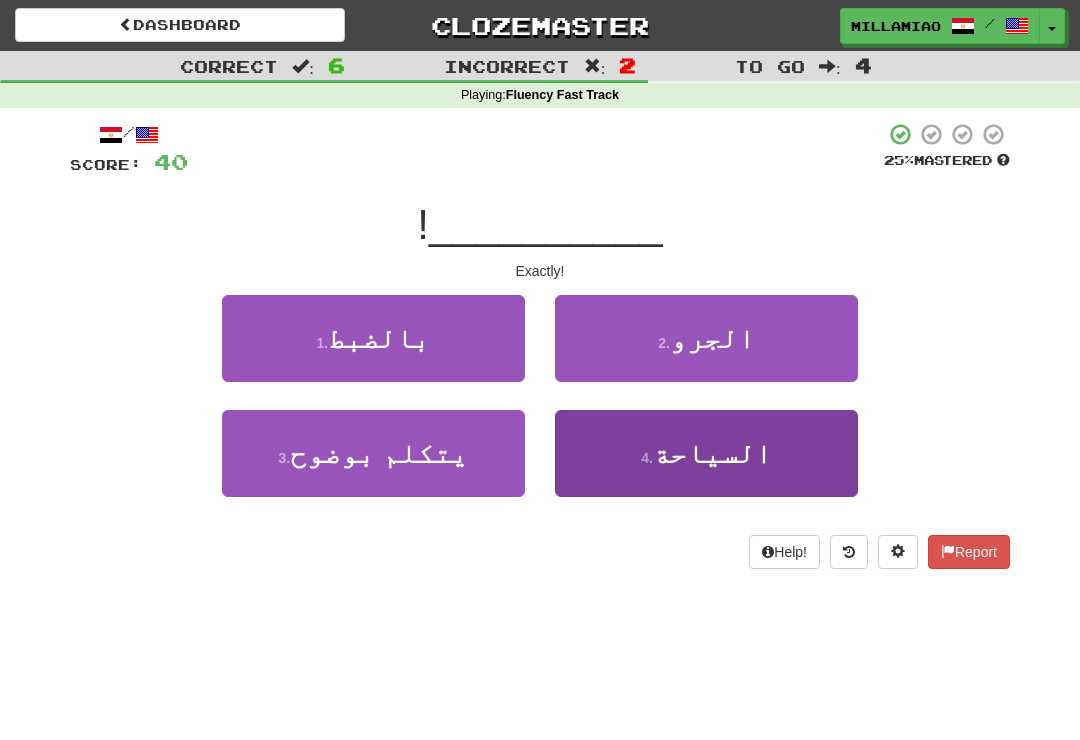 click on "4 . السياحة" at bounding box center (706, 453) 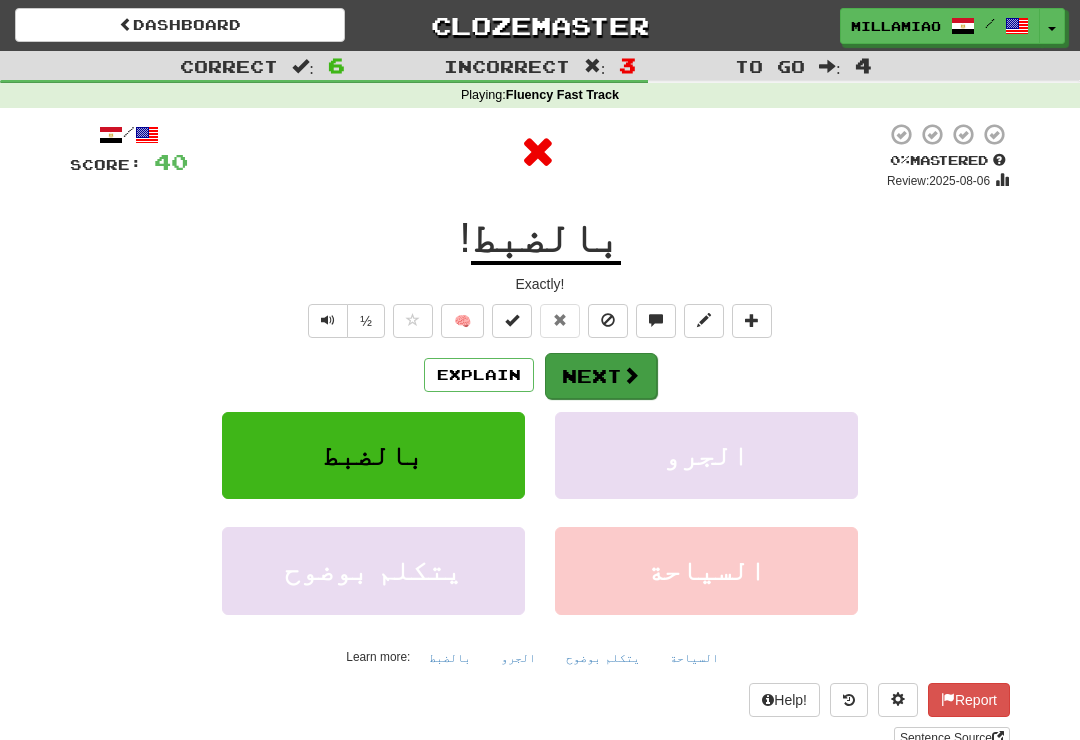 click on "Next" at bounding box center [601, 376] 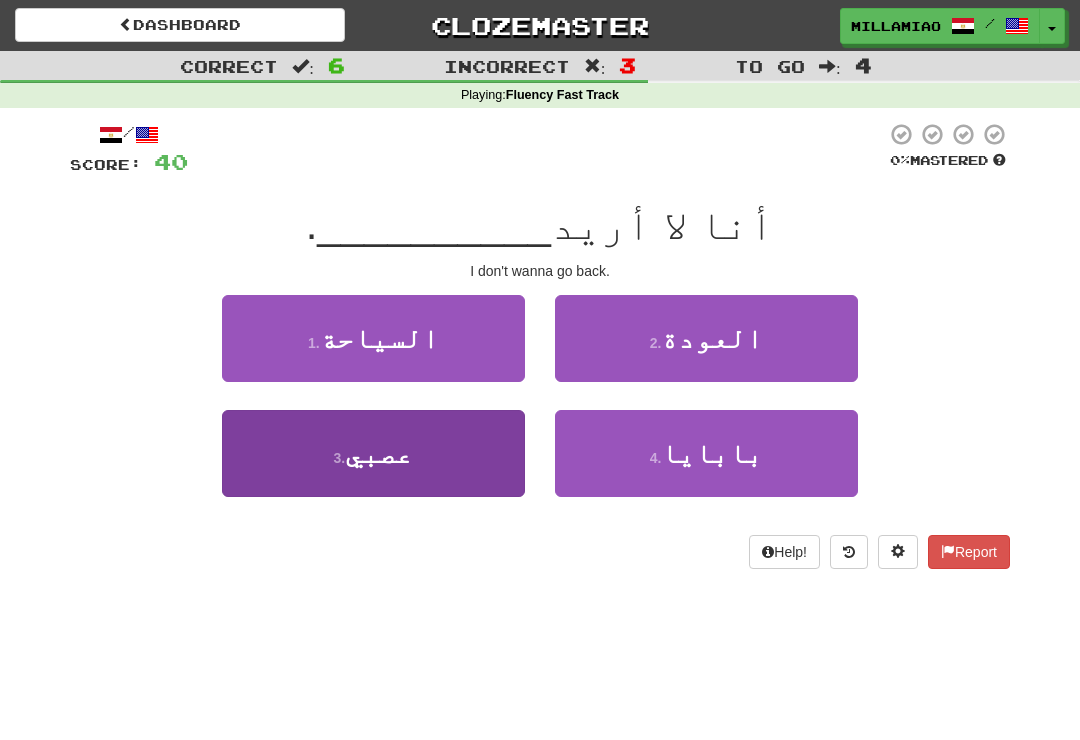 click on "عصبي" at bounding box center [379, 453] 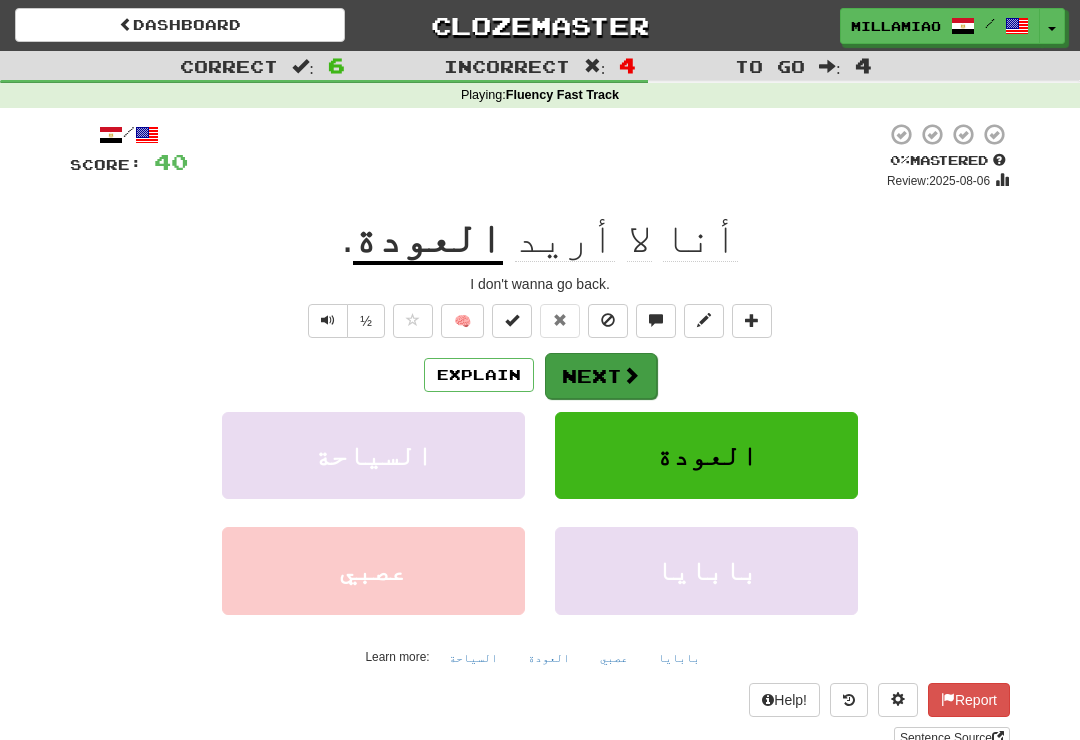 click on "Next" at bounding box center [601, 376] 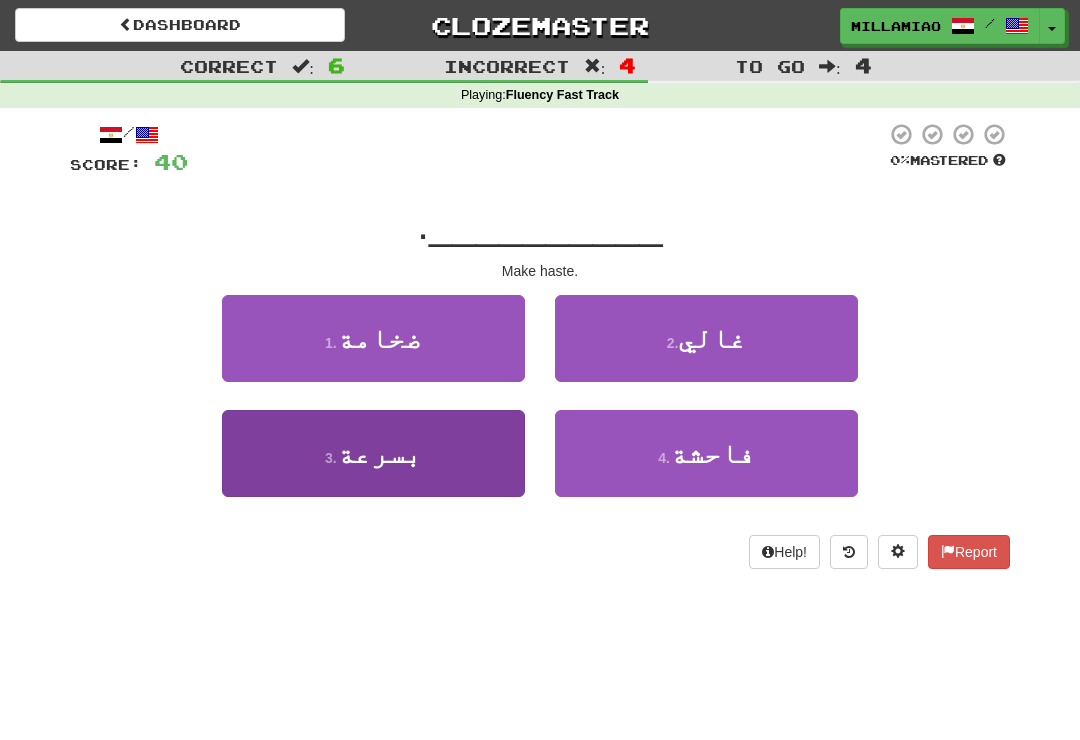 click on "بسرعة" at bounding box center [379, 453] 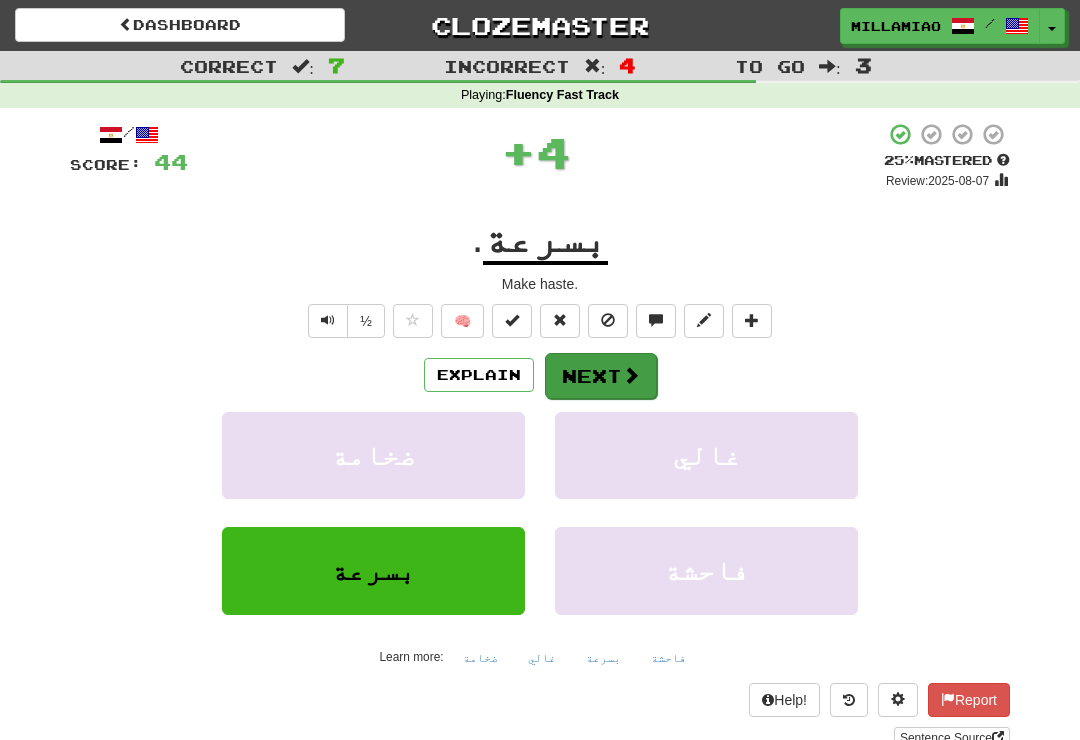 click on "Next" at bounding box center [601, 376] 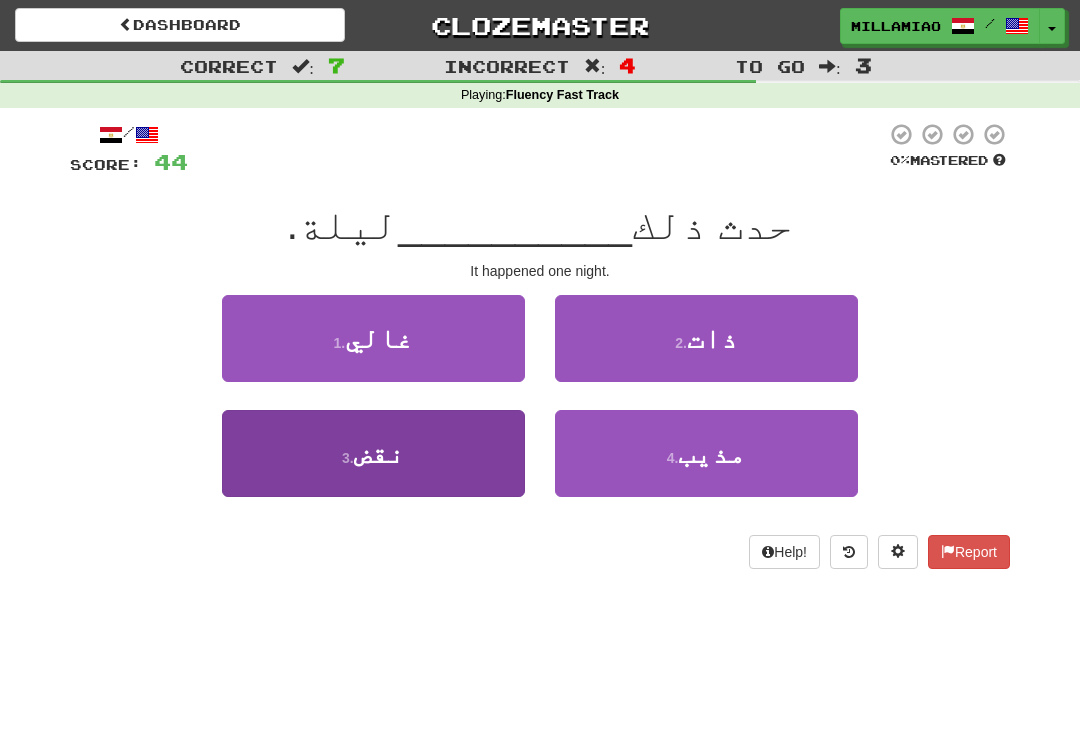 click on "نقض" at bounding box center (379, 453) 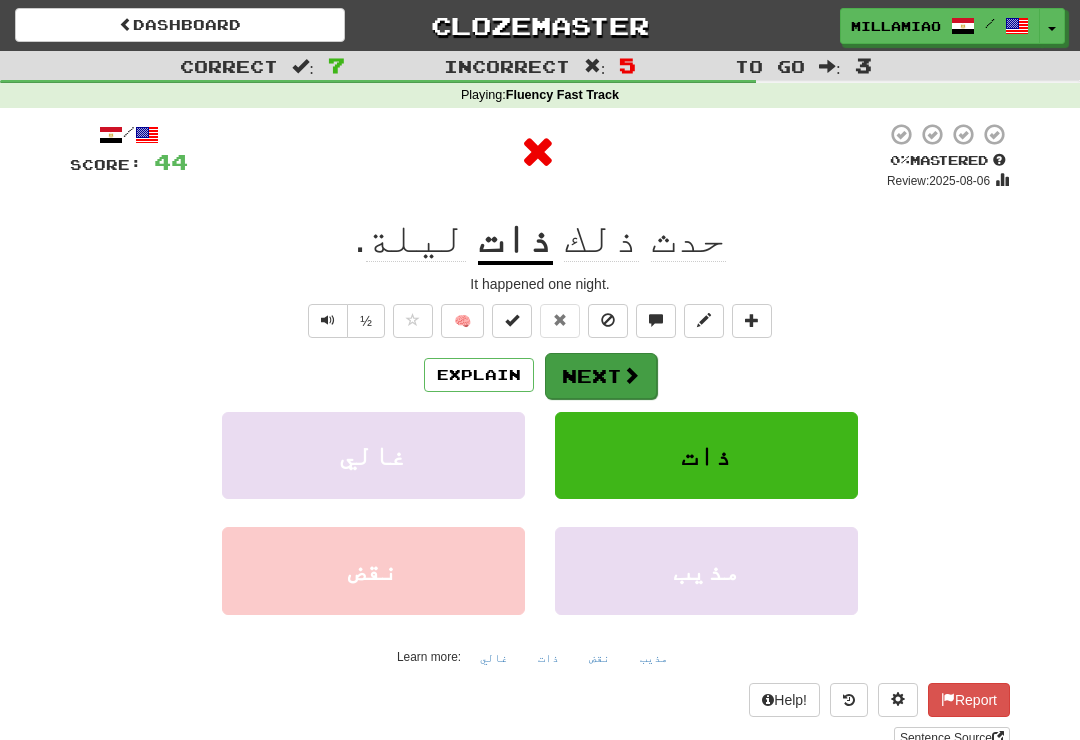 click on "Next" at bounding box center [601, 376] 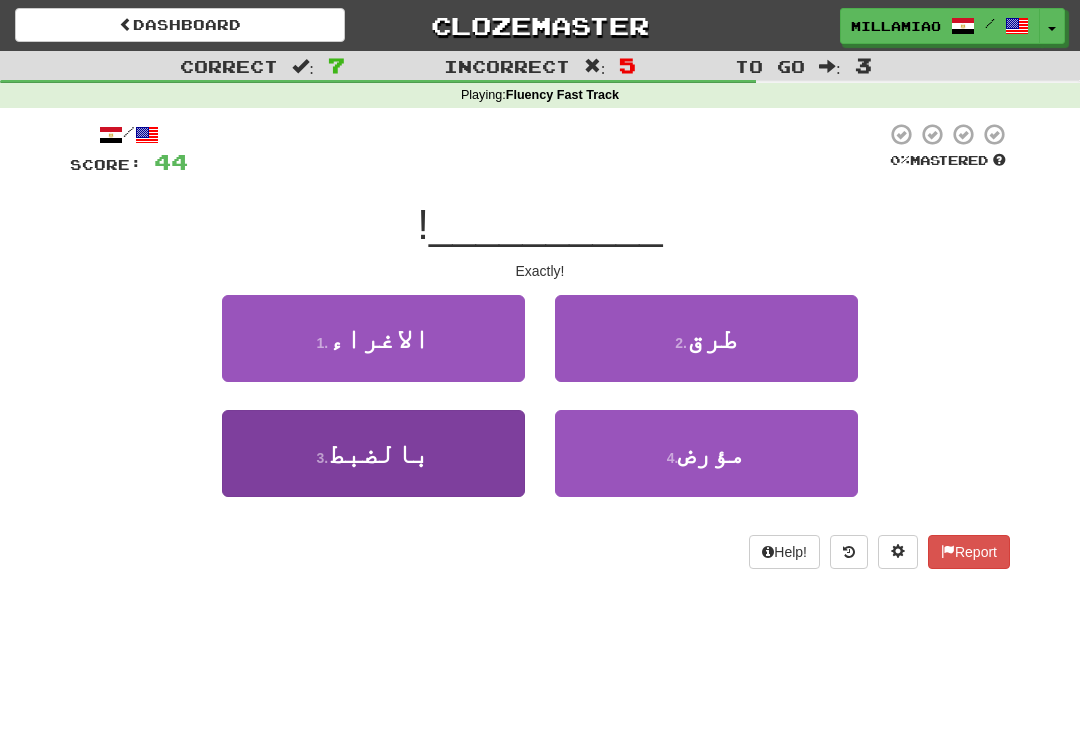 click on "بالضبط" at bounding box center (379, 453) 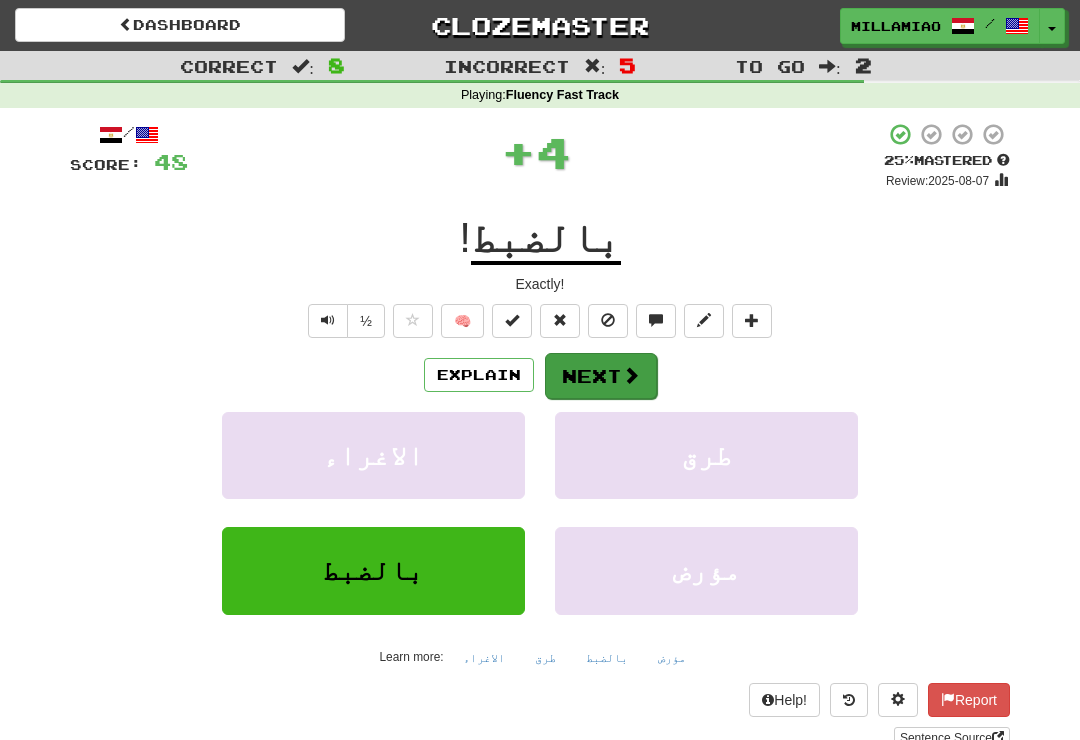 click on "Next" at bounding box center (601, 376) 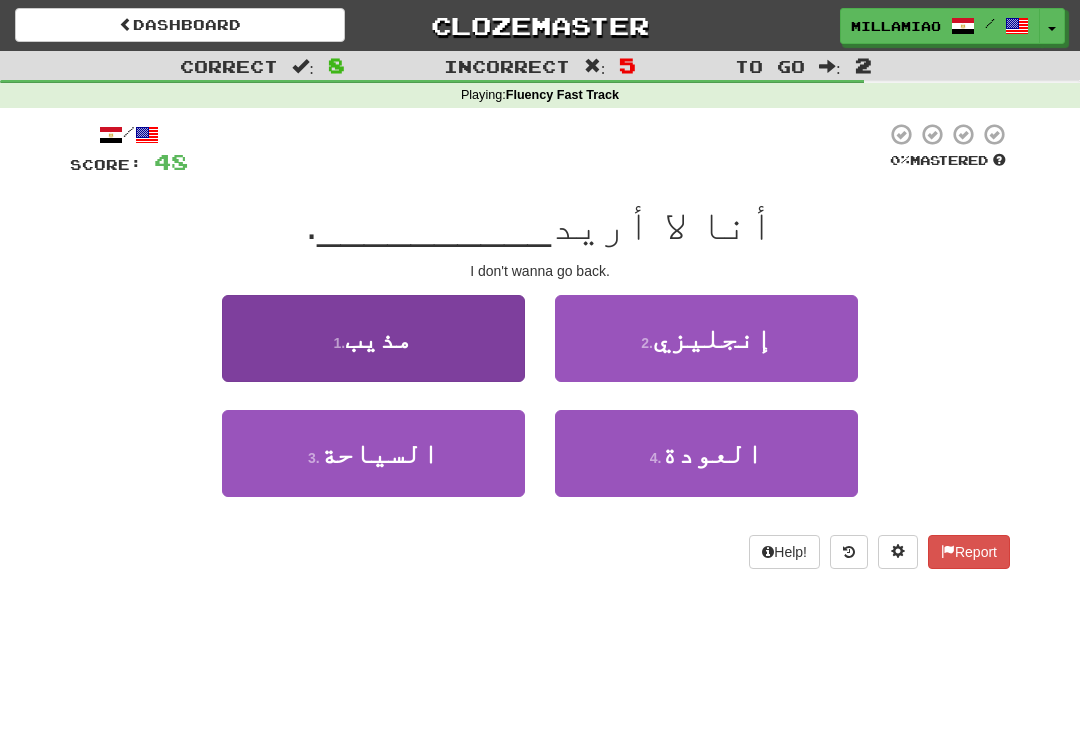 click on "1 . مذيب" at bounding box center [373, 338] 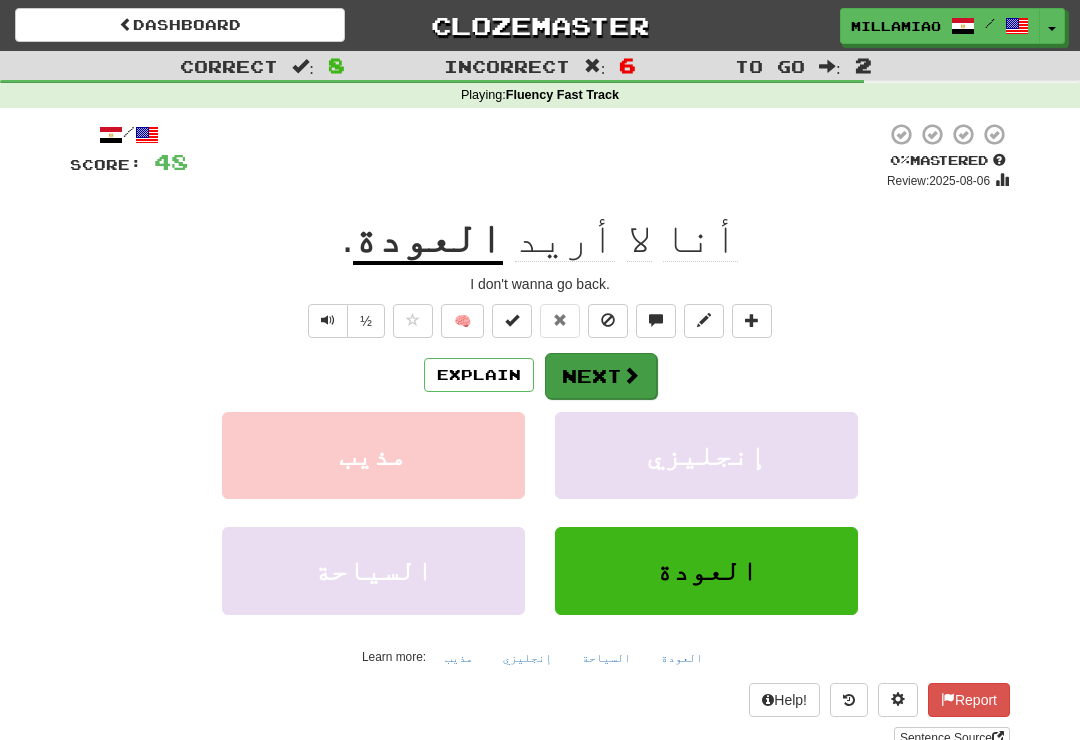 click on "Next" at bounding box center (601, 376) 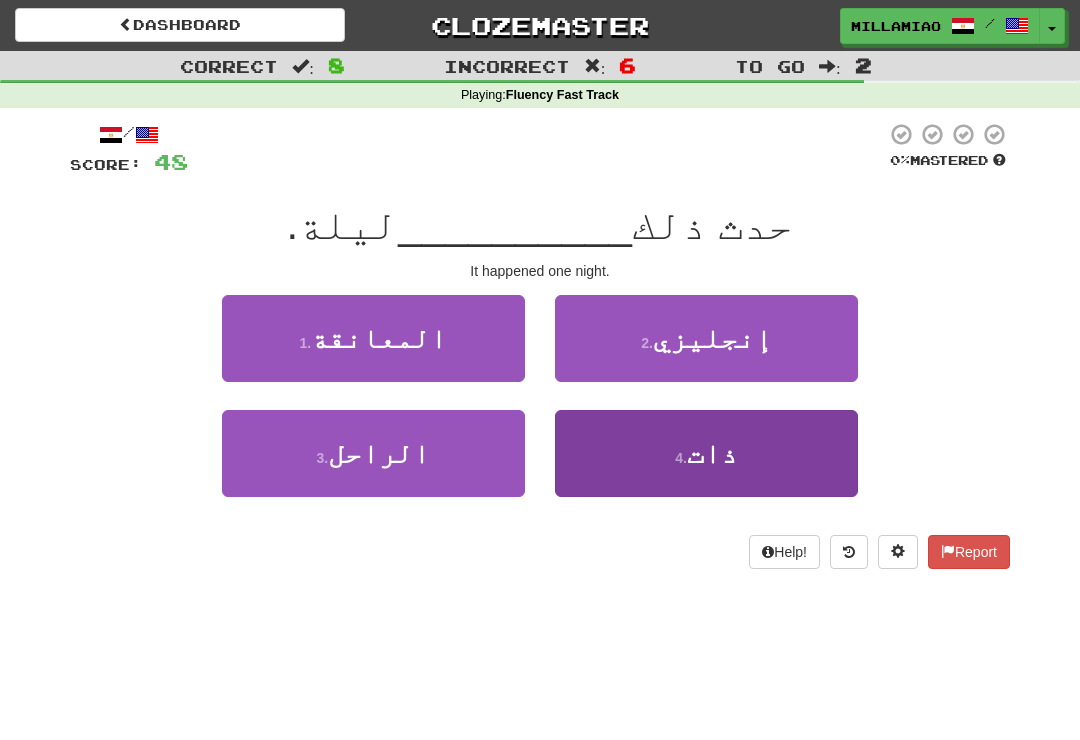 click on "4 . ذات" at bounding box center (706, 453) 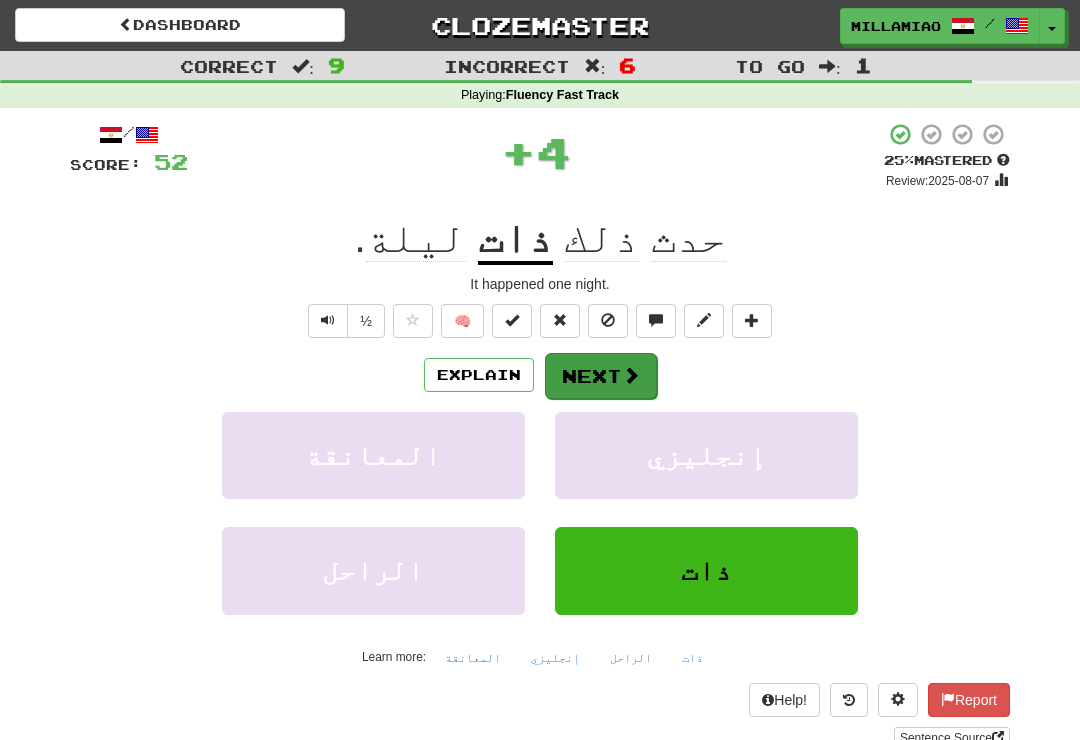 click on "Next" at bounding box center (601, 376) 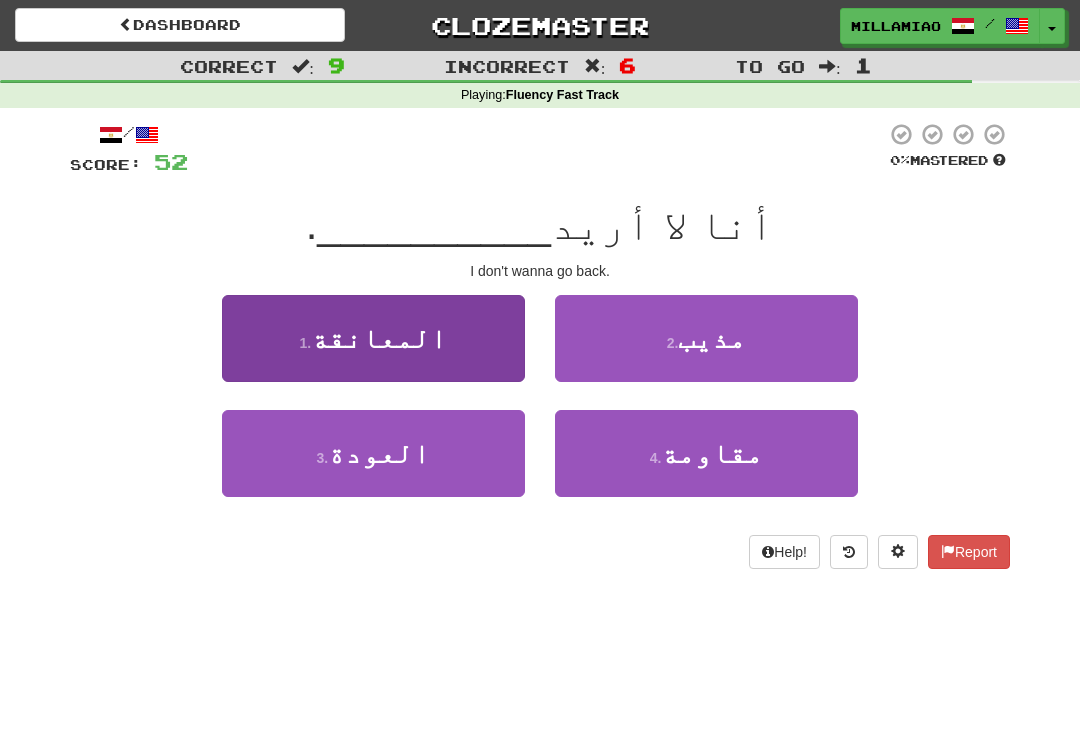 click on "المعانقة" at bounding box center [379, 338] 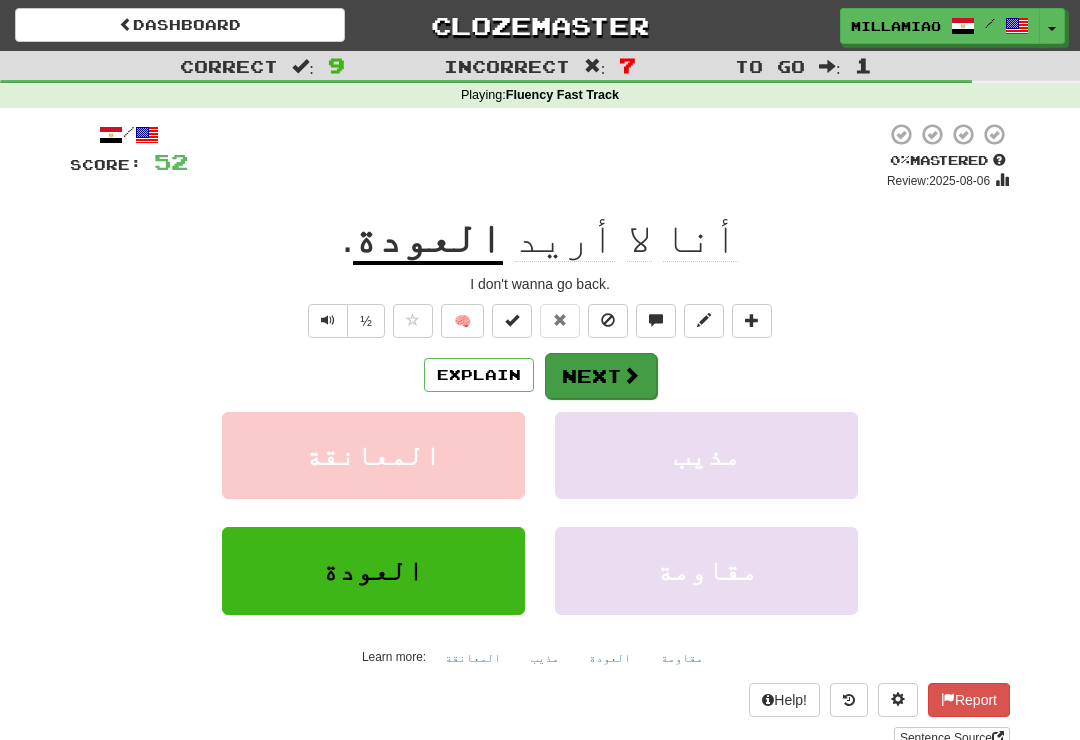click on "Next" at bounding box center [601, 376] 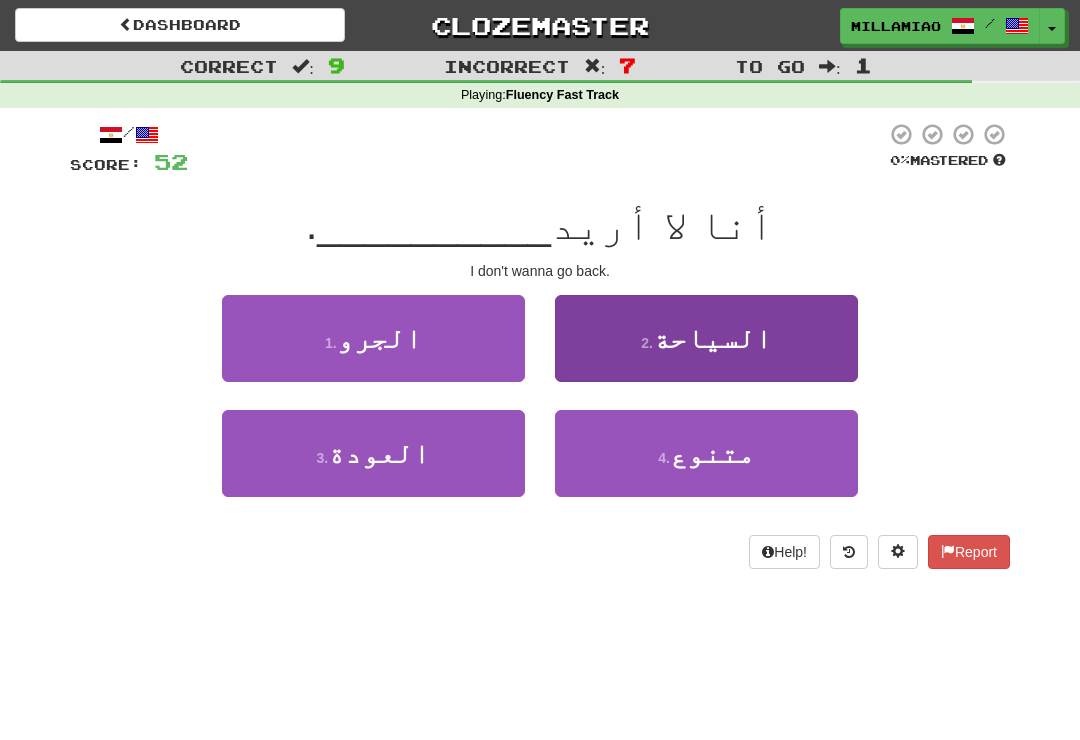 click on "2 . السياحة" at bounding box center (706, 338) 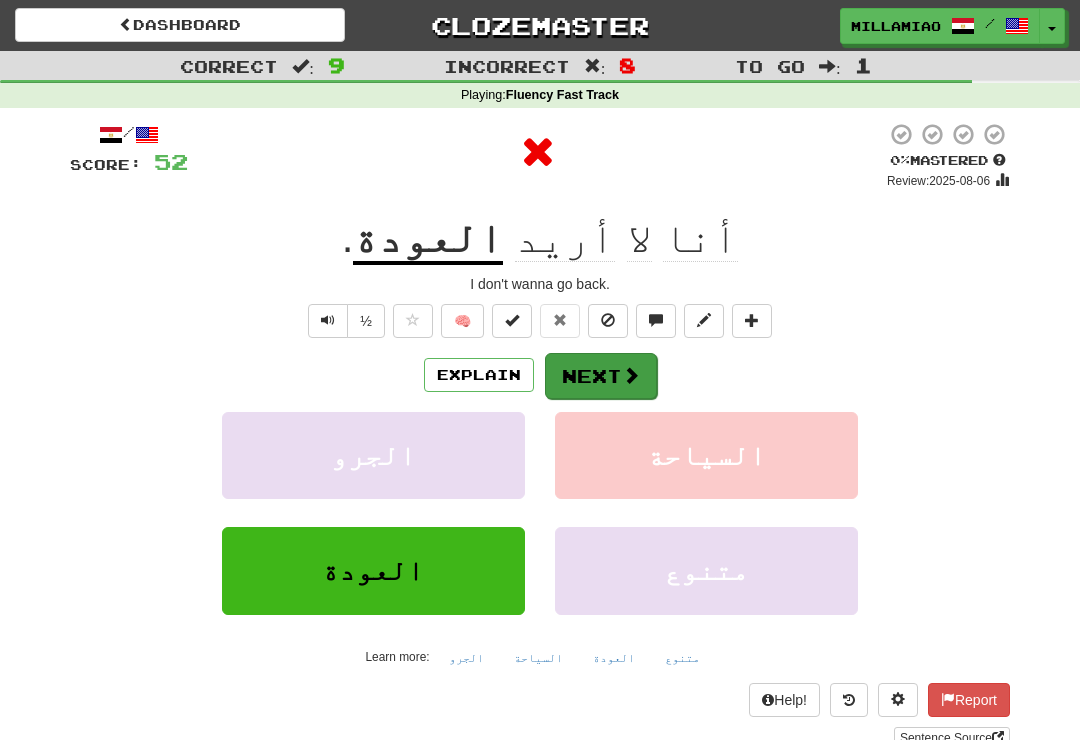 click on "Next" at bounding box center (601, 376) 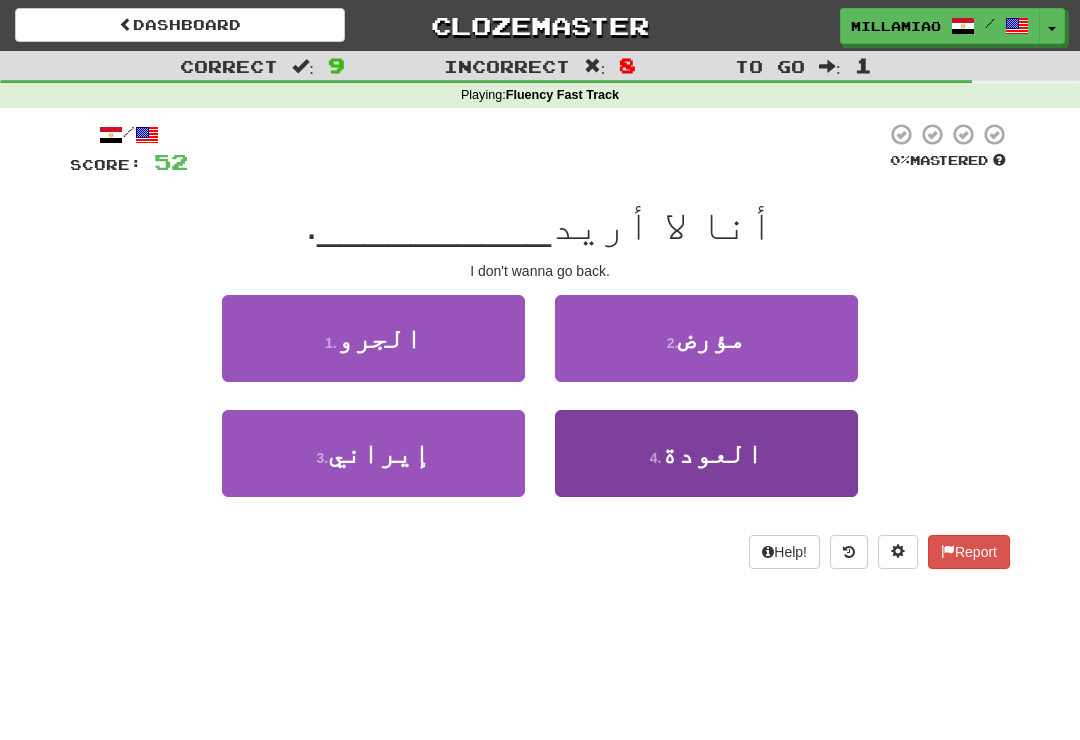 click on "4 . العودة" at bounding box center [706, 453] 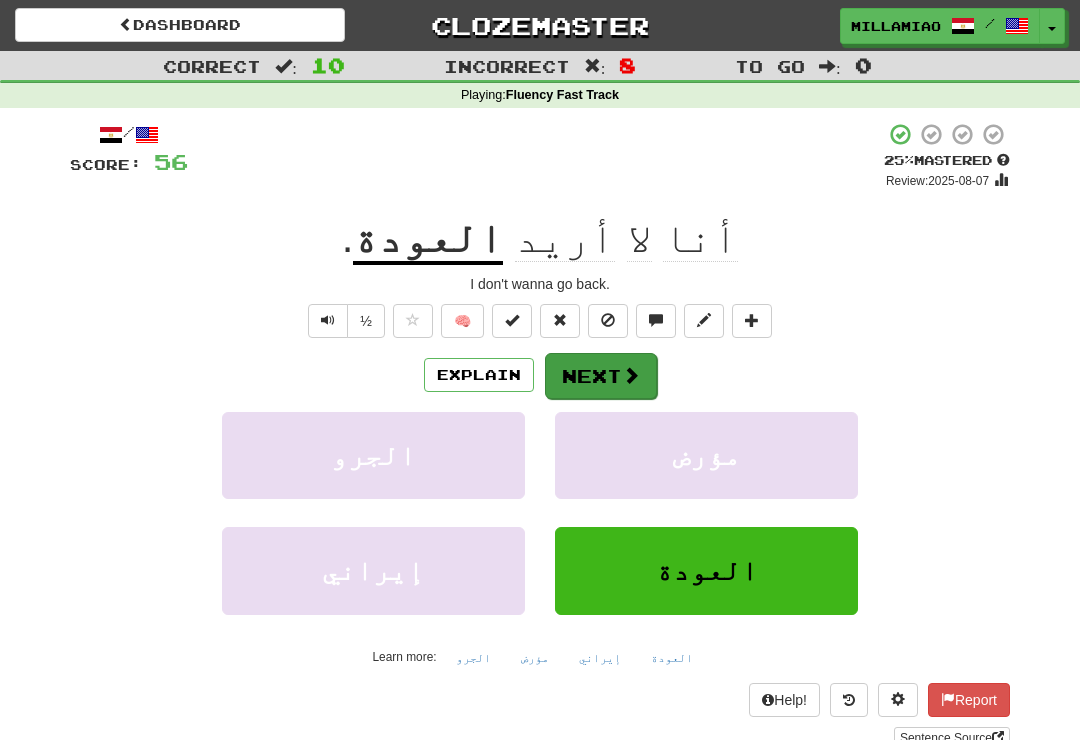 click on "Next" at bounding box center (601, 376) 